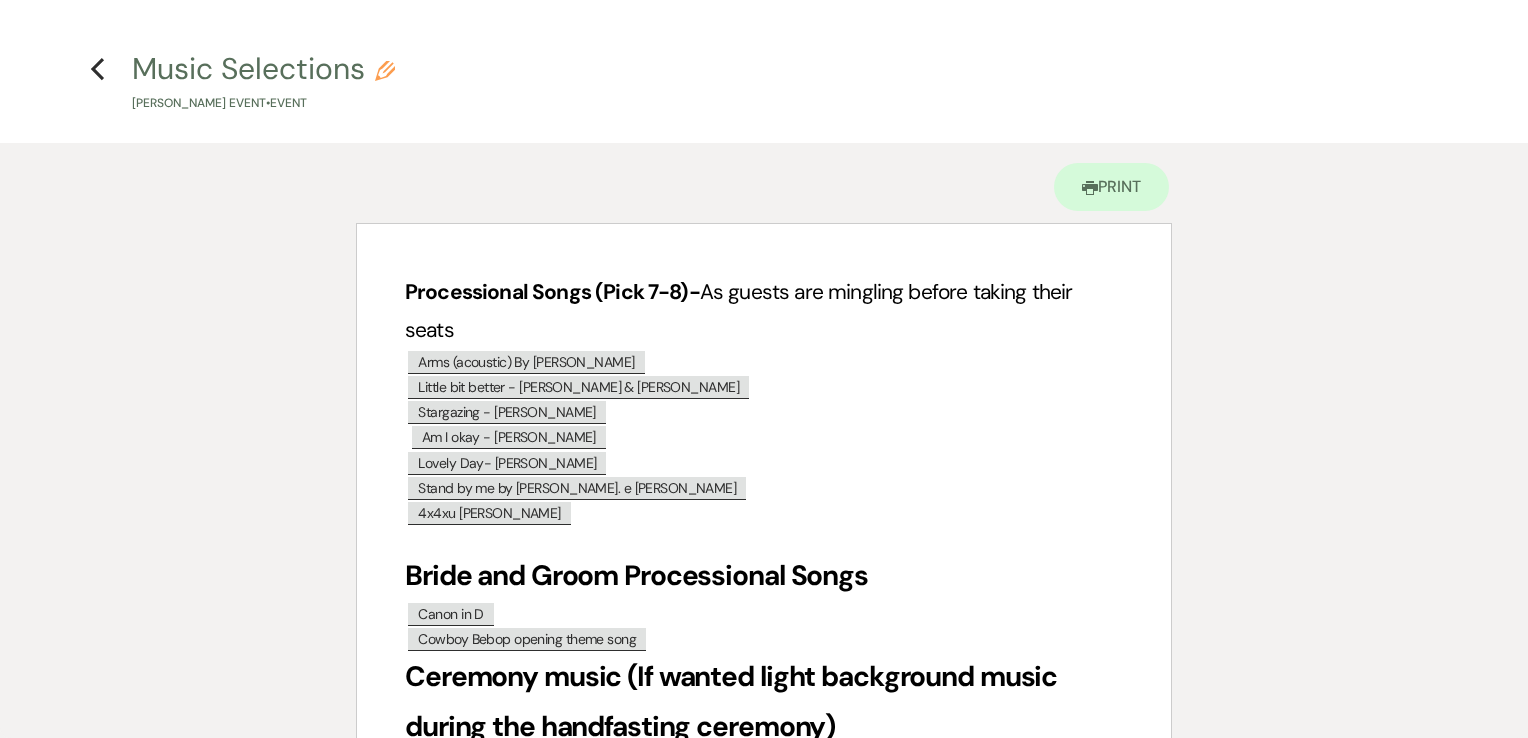 scroll, scrollTop: 478, scrollLeft: 0, axis: vertical 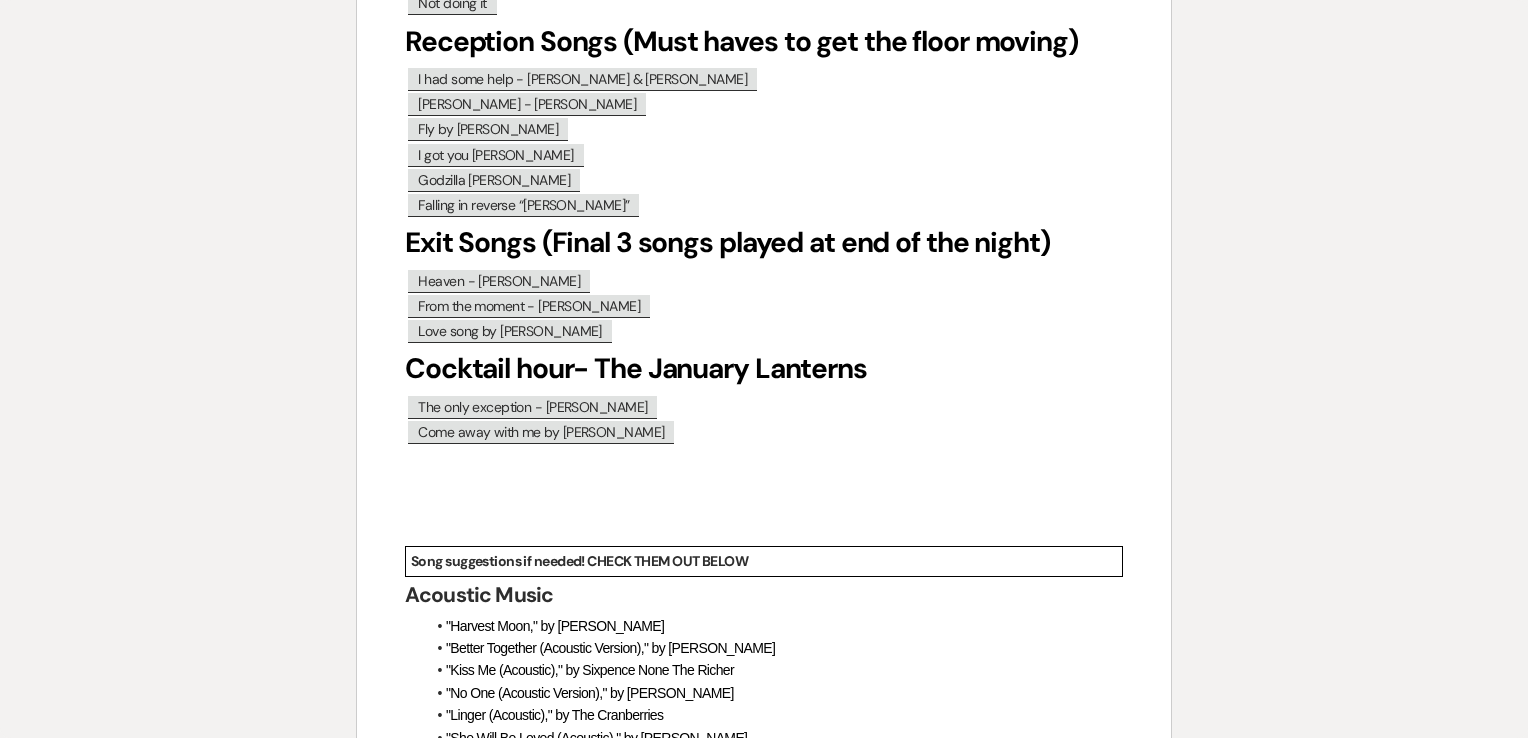 click on "Processional Songs (Pick 7-8)-  As guests are mingling before taking their seats ﻿
Arms (acoustic) By Christina Perry
﻿   ﻿
Little bit better - Caleb hern & Rosie
﻿   ﻿
Stargazing - miles smith
﻿   ﻿
Am I okay - Meghan Maroney
﻿   ﻿
Lovely Day- Bill Withers
﻿   ﻿
Stand by me by Ben. e King
﻿   ﻿
4x4xu Lainey wilson
﻿   ​ Bride and Groom Processional Songs ﻿
Canon in D
﻿   ﻿
Cowboy Bebop opening theme song
﻿   Ceremony music (If wanted light background music during the handfasting ceremony)  ​ ﻿
Linger - the cranberries
﻿   Recessional Songs (1-2) ﻿
Beautiful Crazy - Luke Combs
﻿   ﻿
﻿   ﻿
﻿   ​ ﻿" at bounding box center (764, 2707) 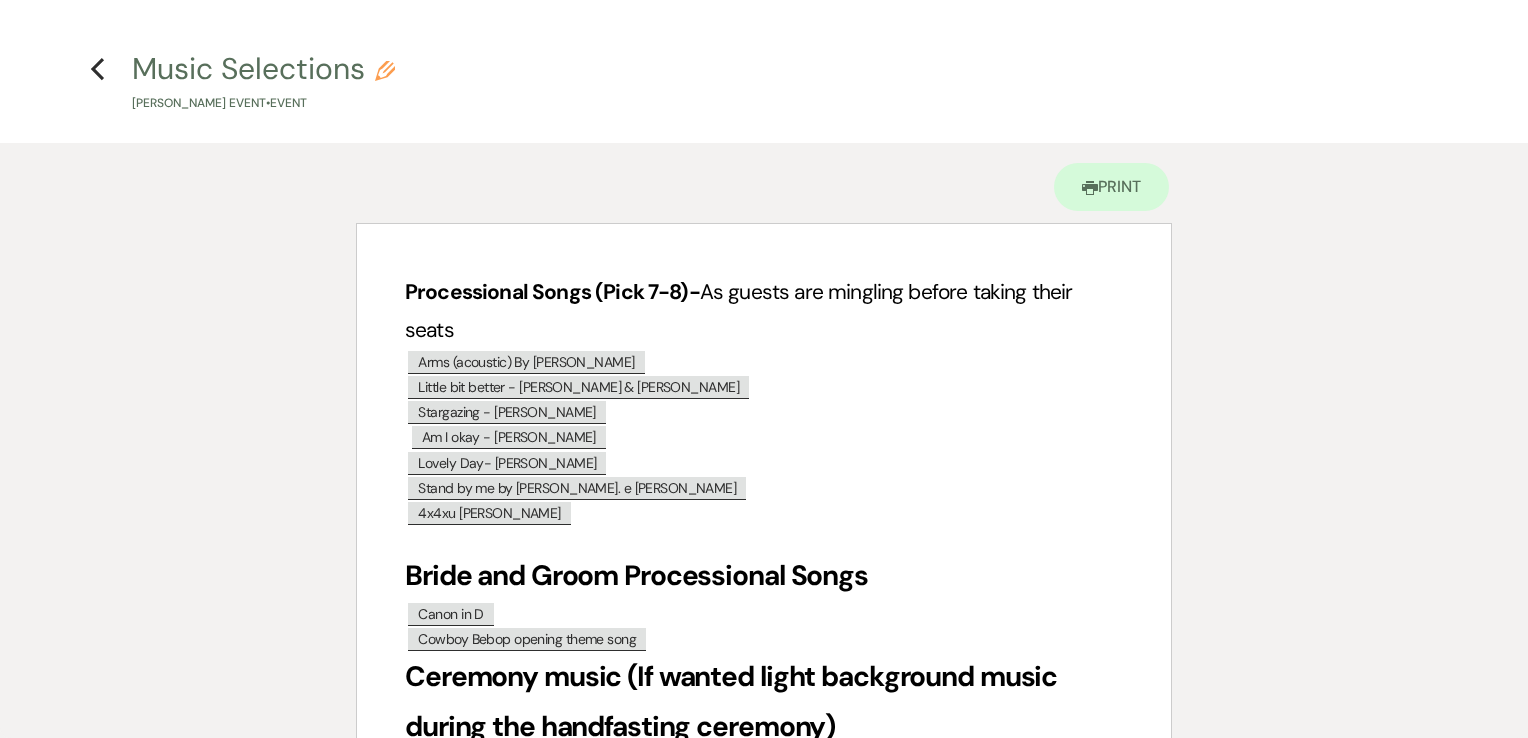 scroll, scrollTop: 509, scrollLeft: 0, axis: vertical 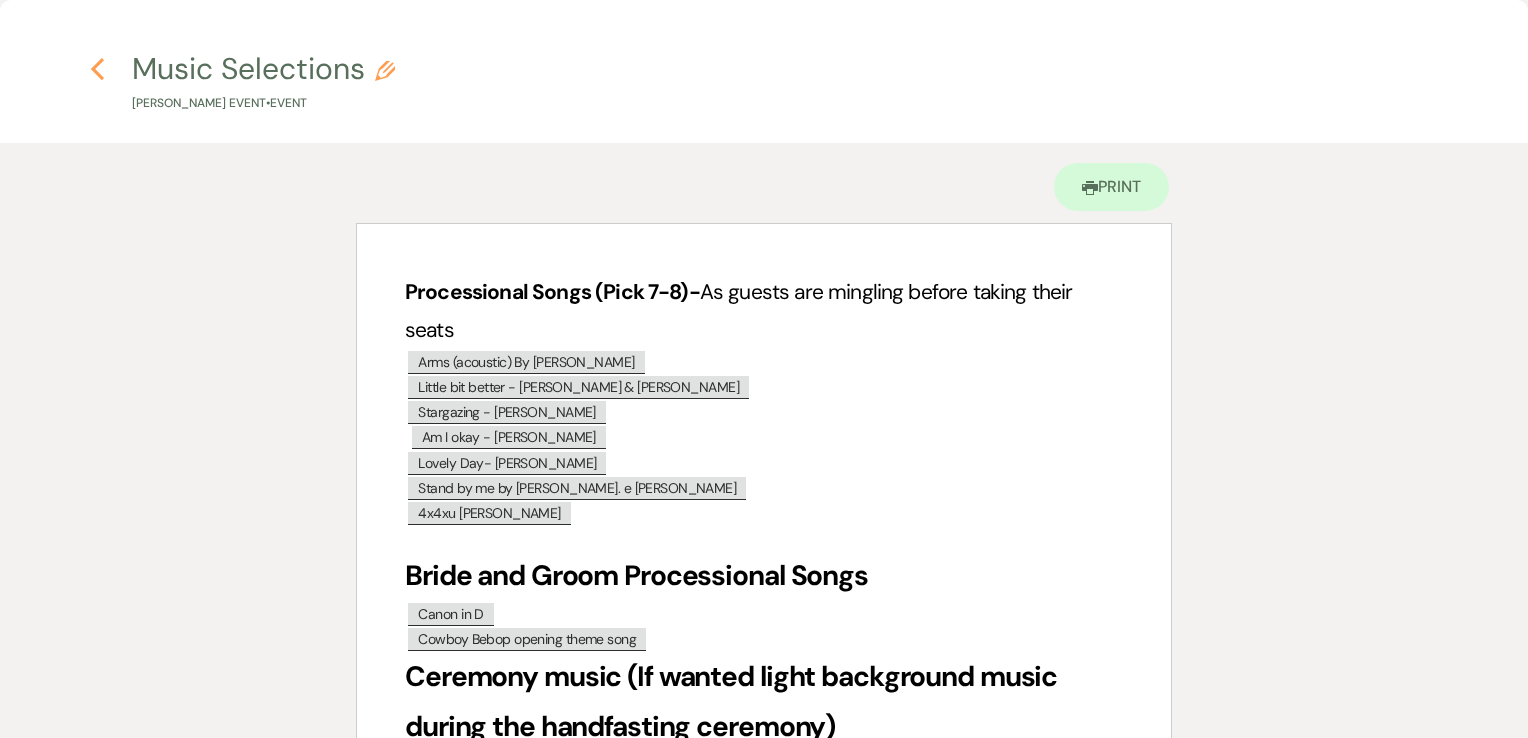 click on "Previous" 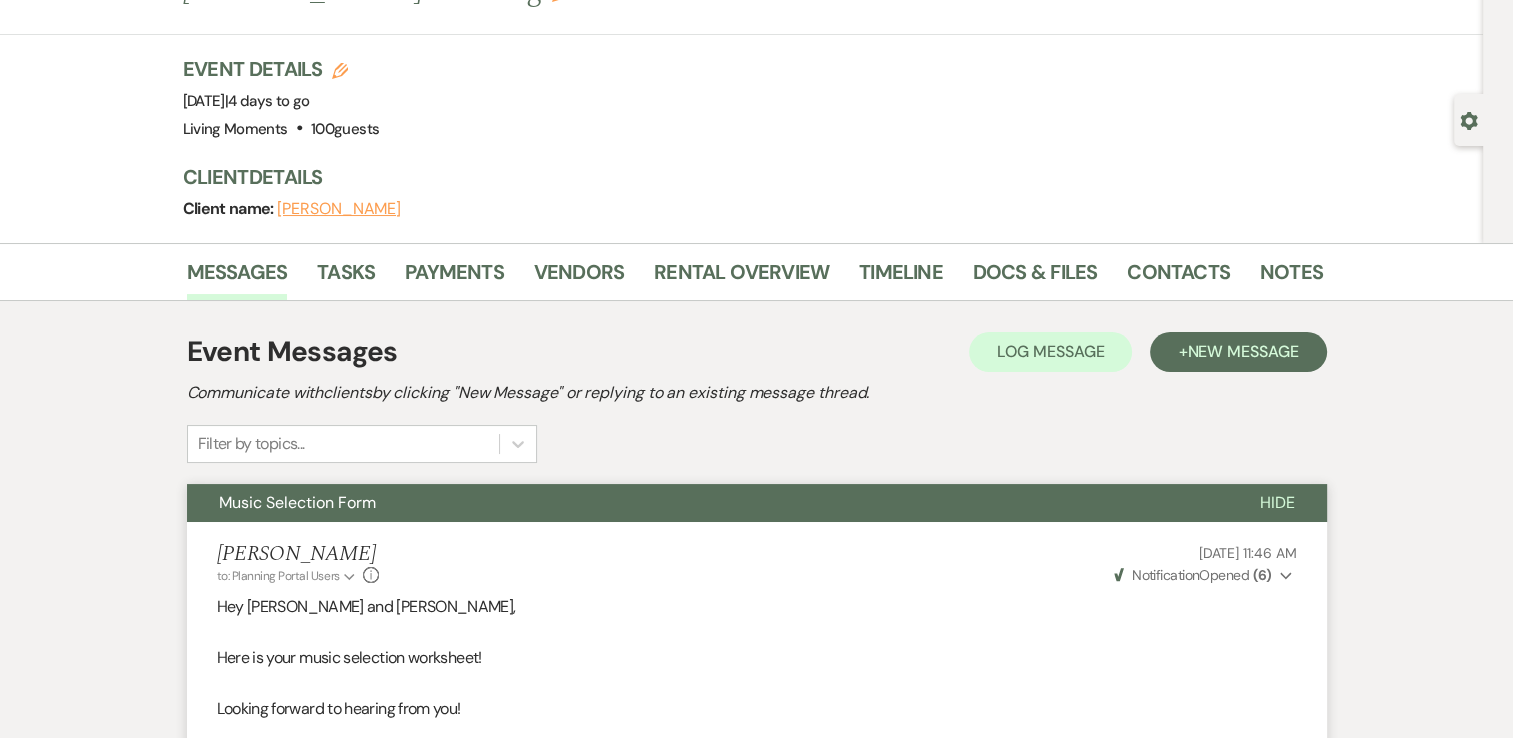 scroll, scrollTop: 9, scrollLeft: 0, axis: vertical 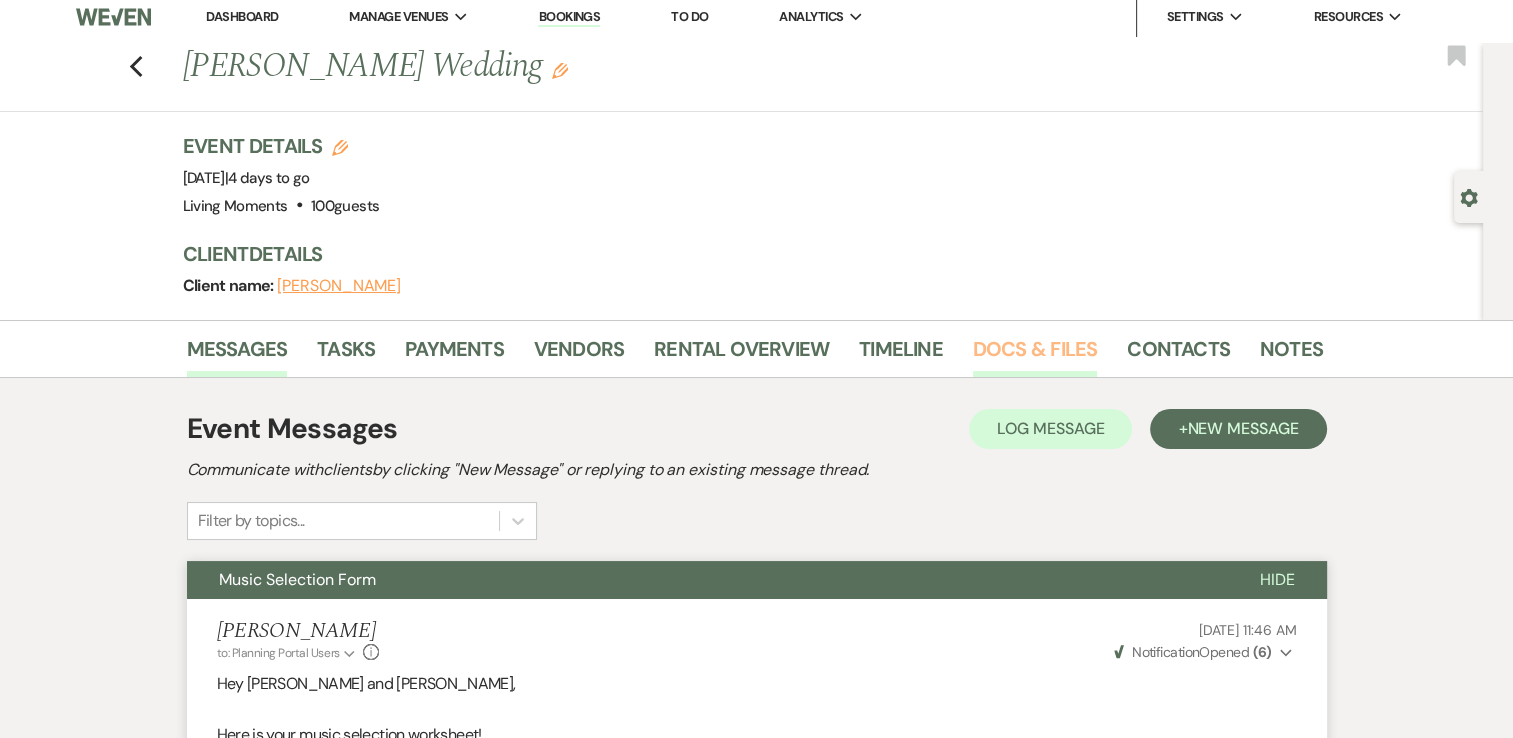 click on "Docs & Files" at bounding box center [1035, 355] 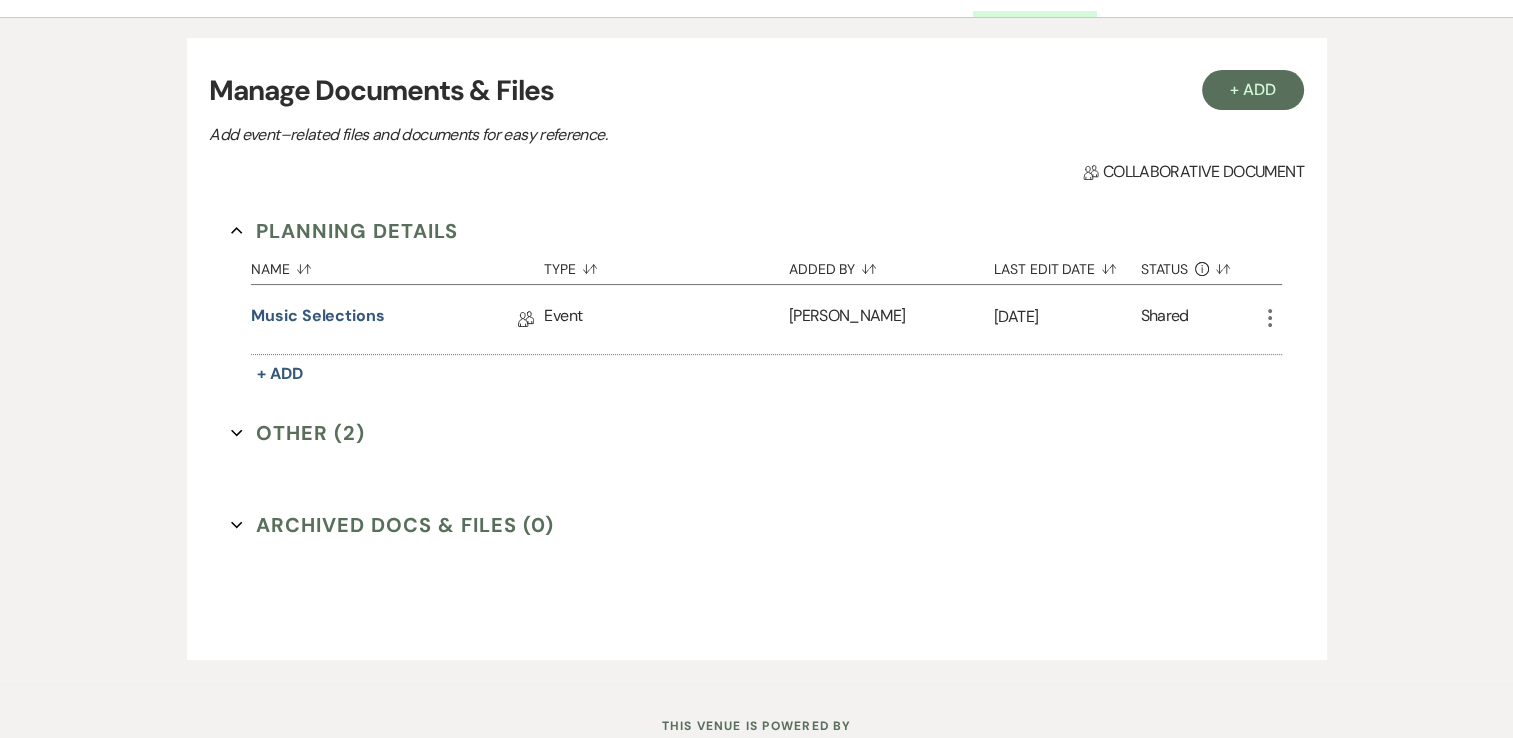 scroll, scrollTop: 388, scrollLeft: 0, axis: vertical 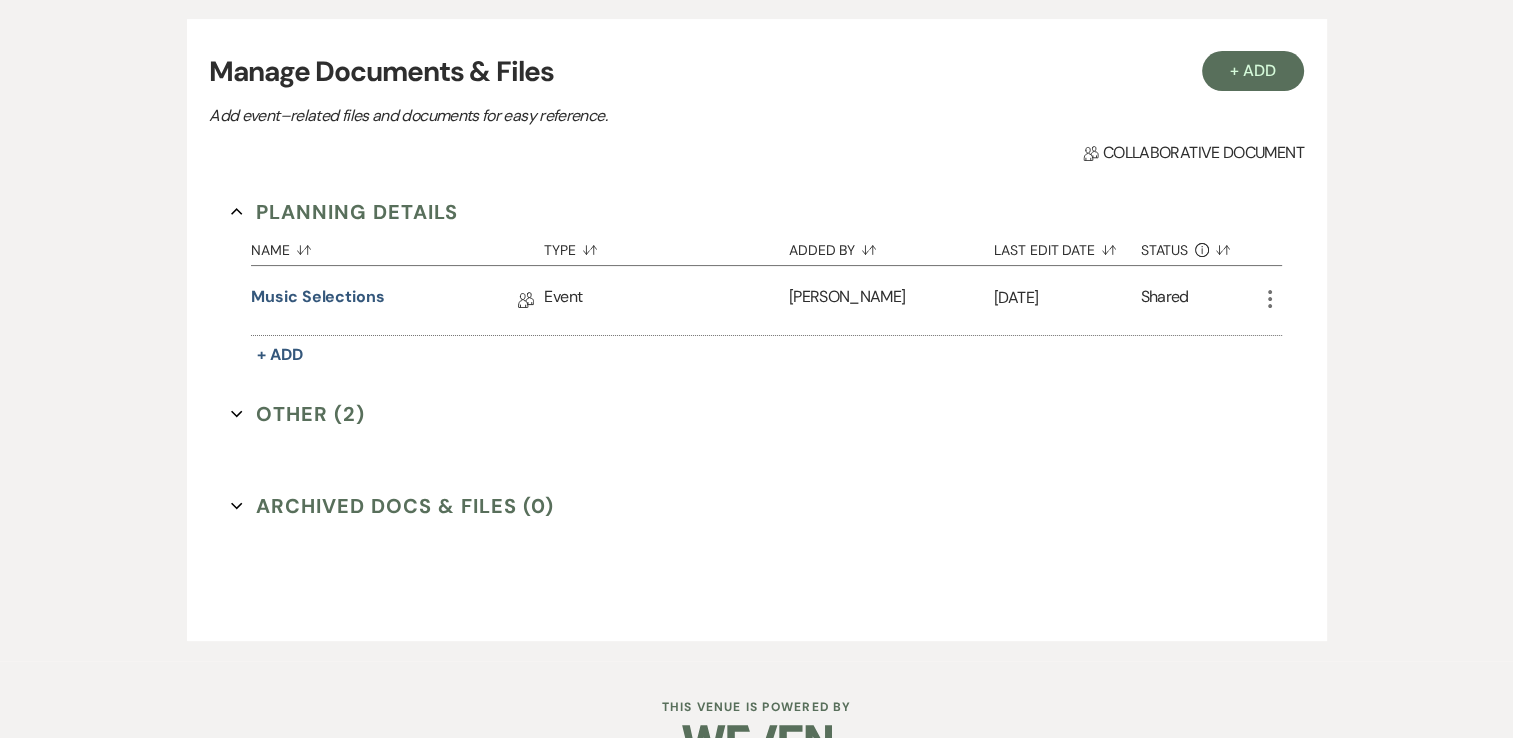 click on "Other (2) Expand" at bounding box center [298, 414] 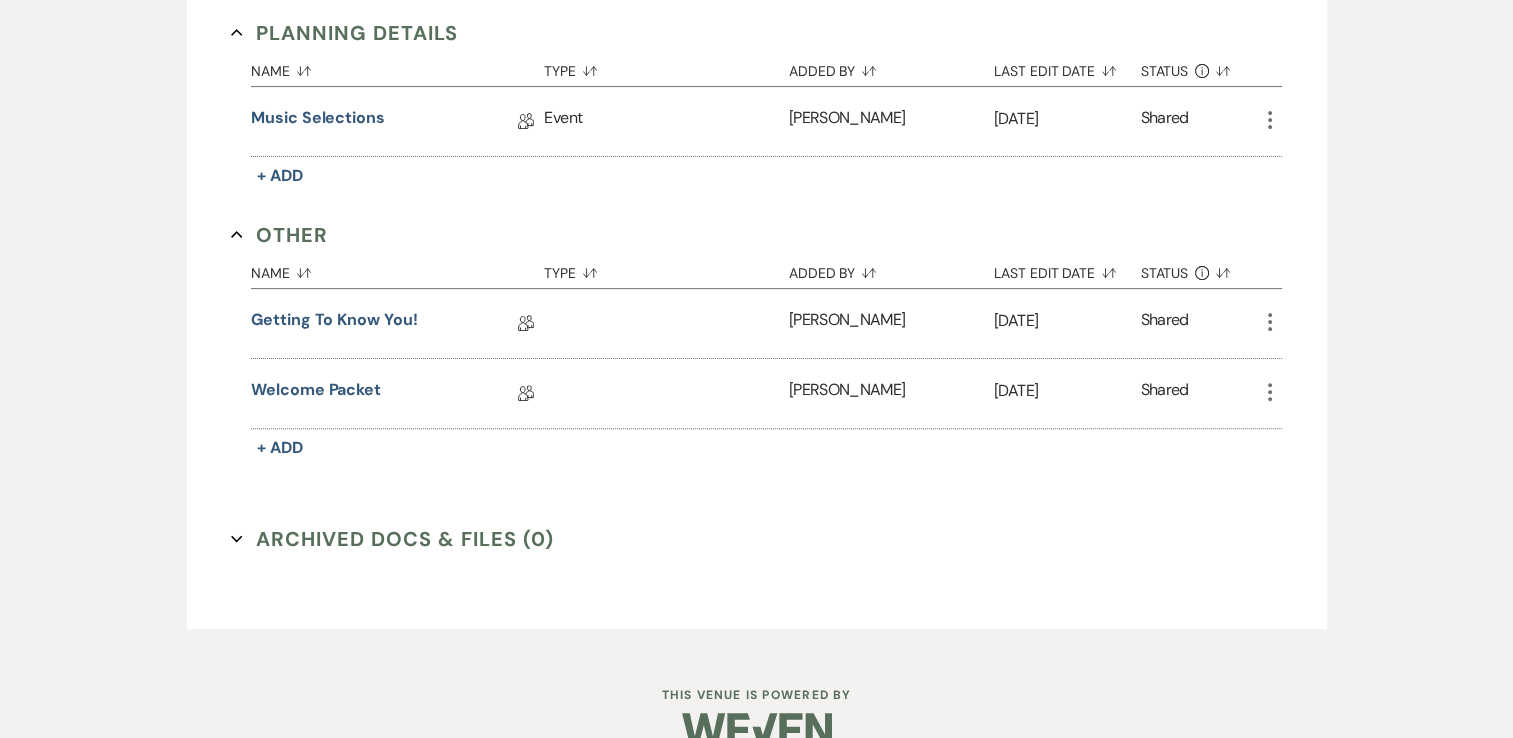 scroll, scrollTop: 602, scrollLeft: 0, axis: vertical 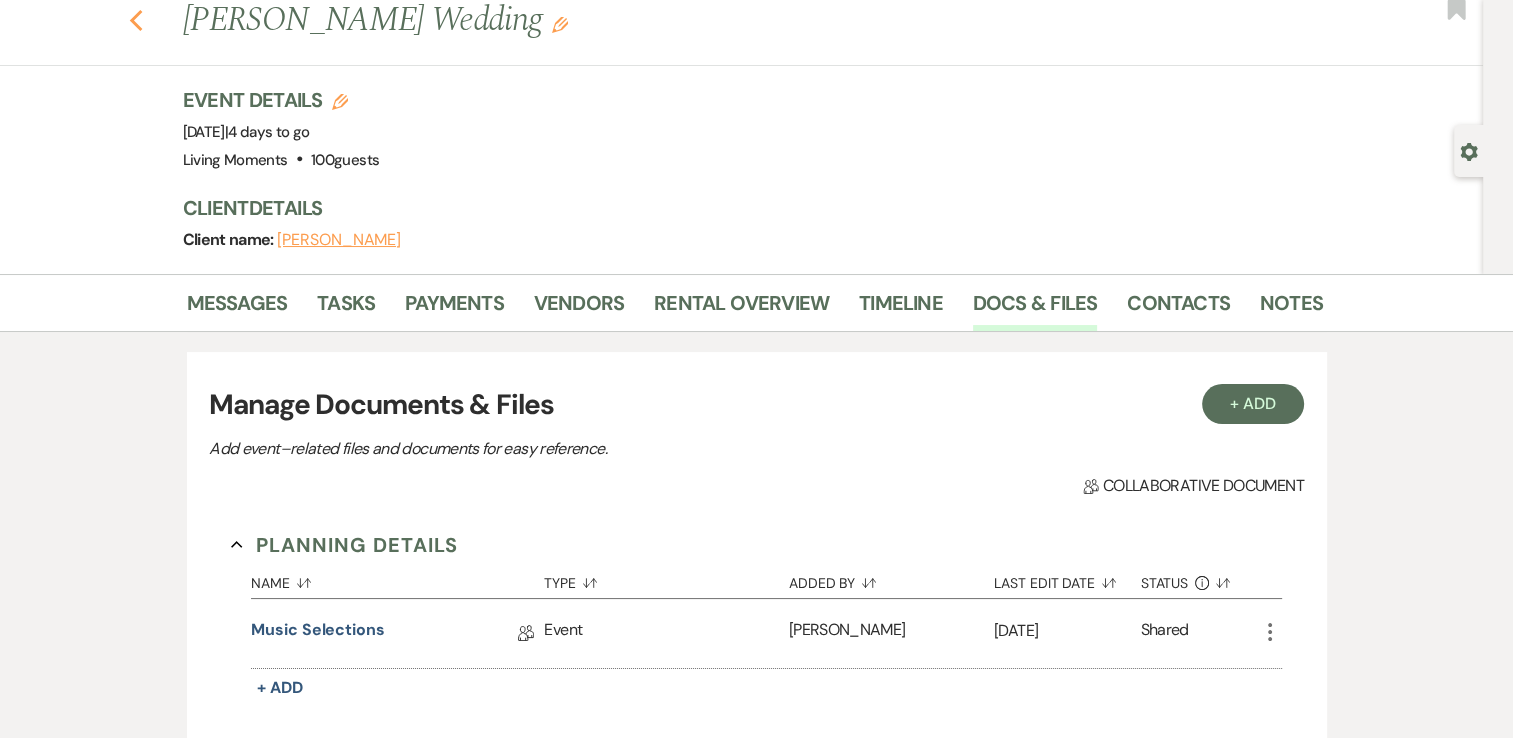 click on "Previous" 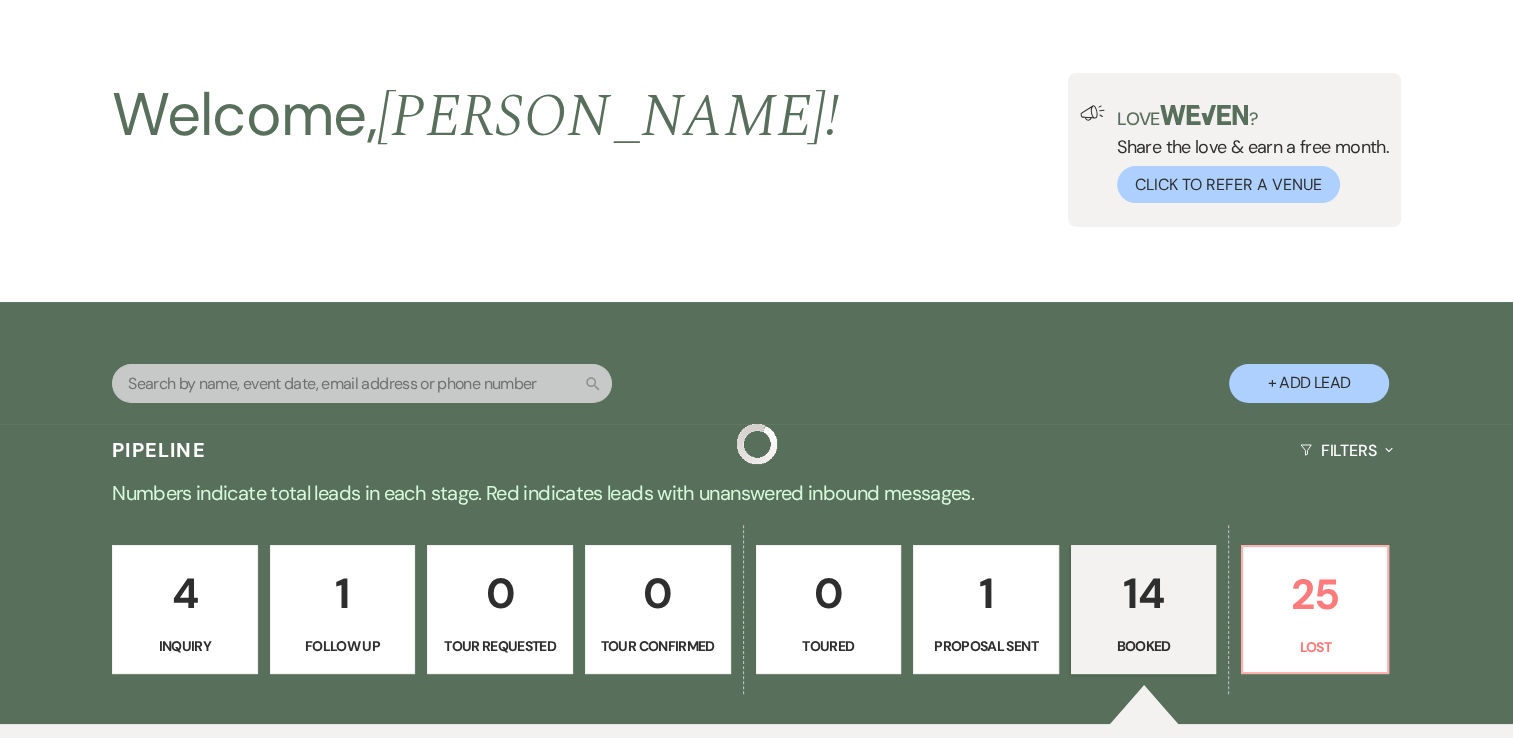 scroll, scrollTop: 707, scrollLeft: 0, axis: vertical 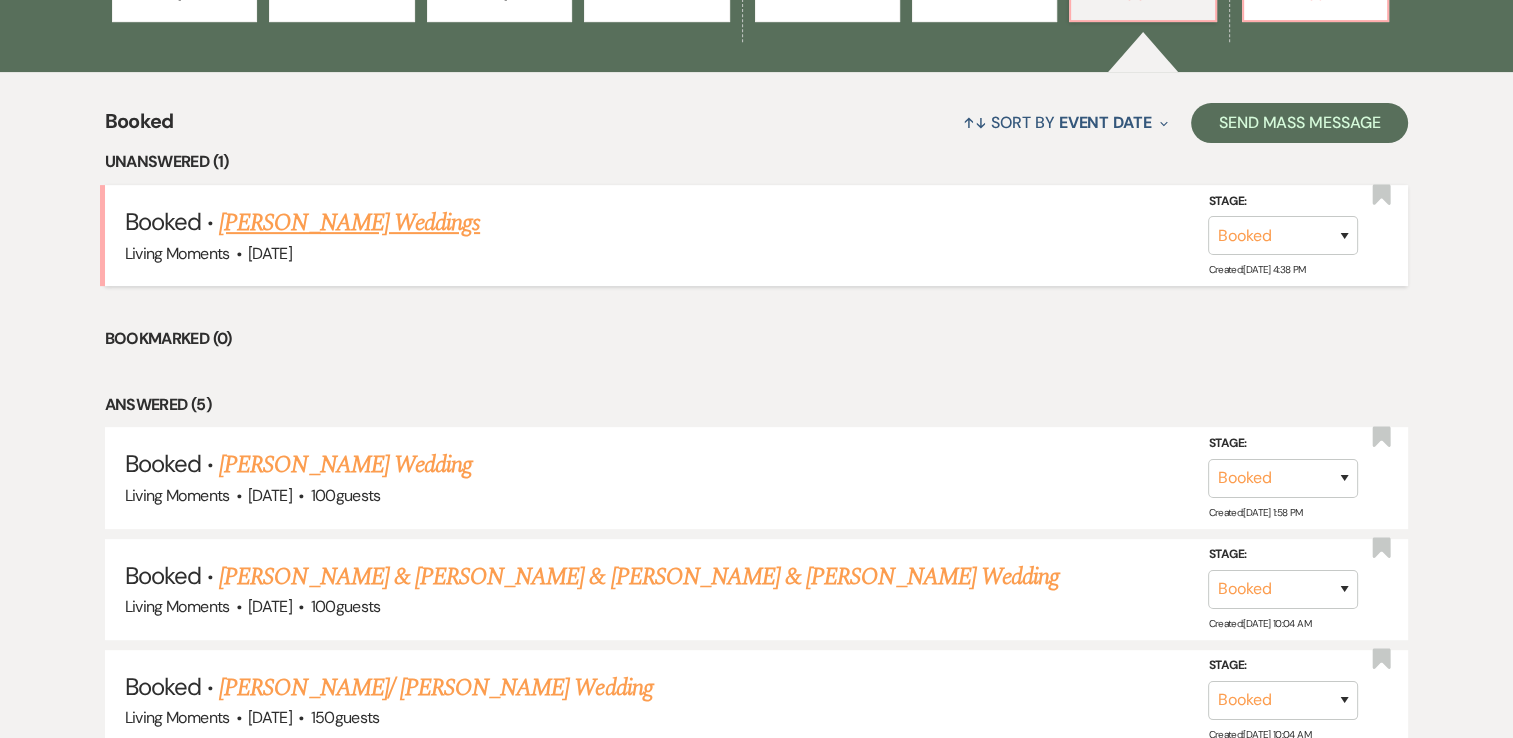click on "[PERSON_NAME] Weddings" at bounding box center [349, 223] 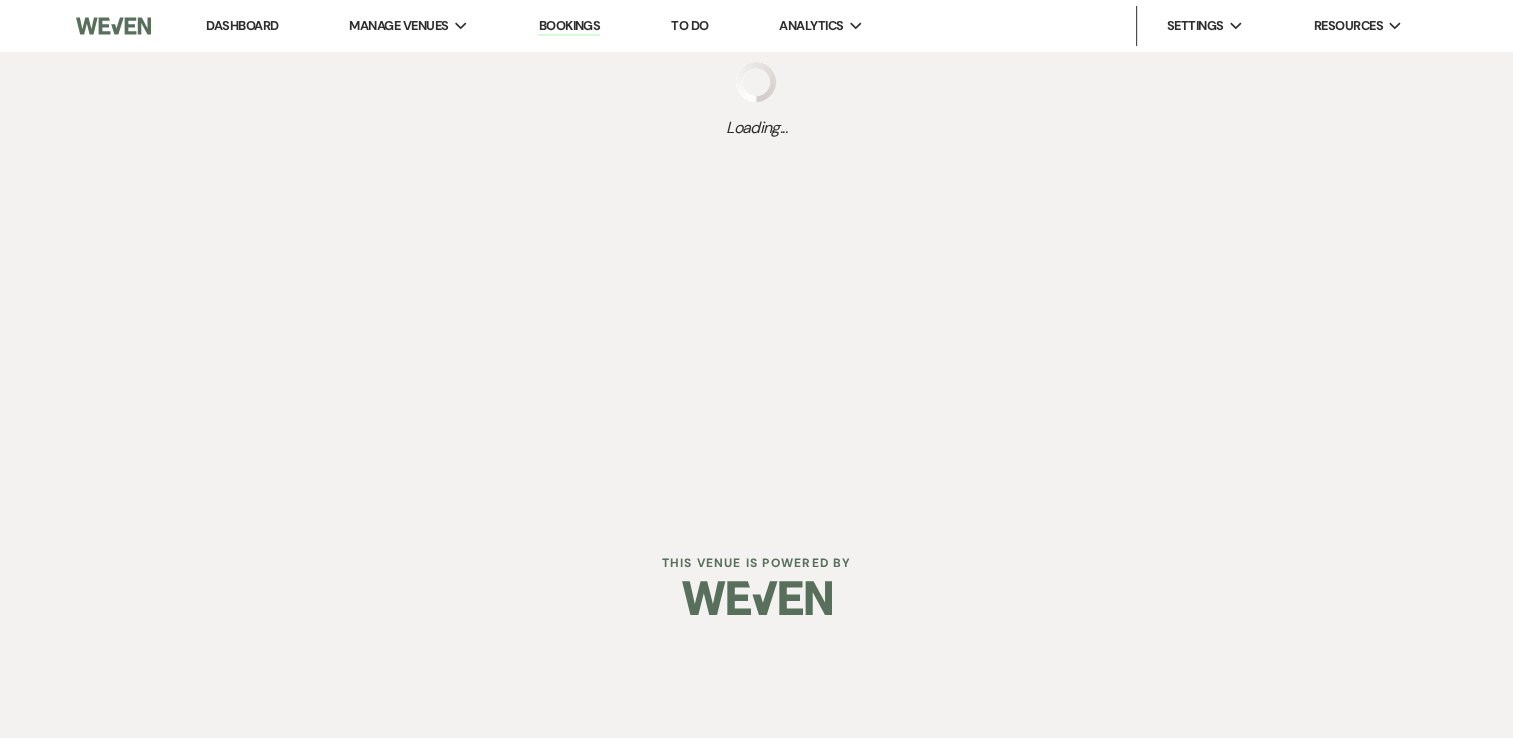 scroll, scrollTop: 0, scrollLeft: 0, axis: both 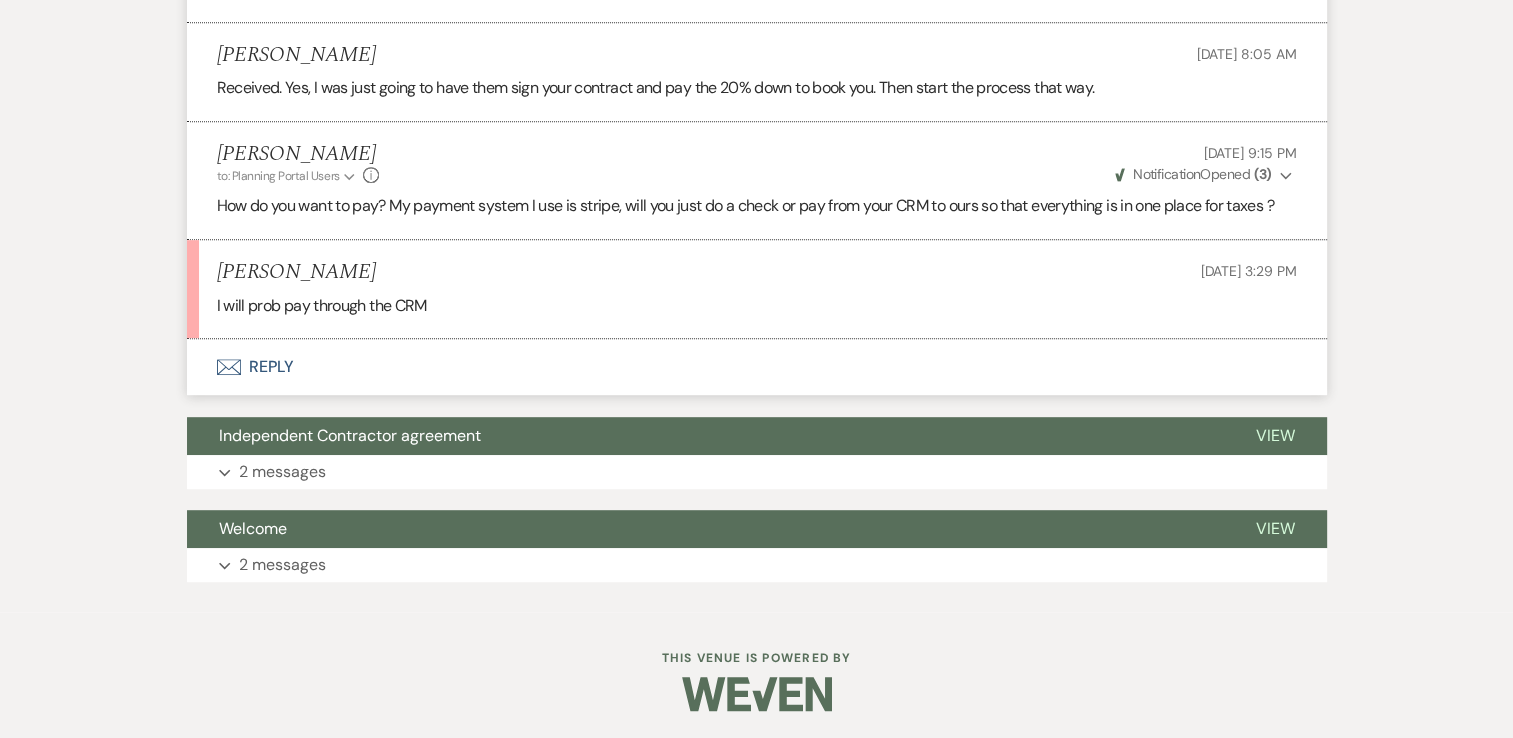 drag, startPoint x: 1511, startPoint y: 450, endPoint x: 1531, endPoint y: 260, distance: 191.04973 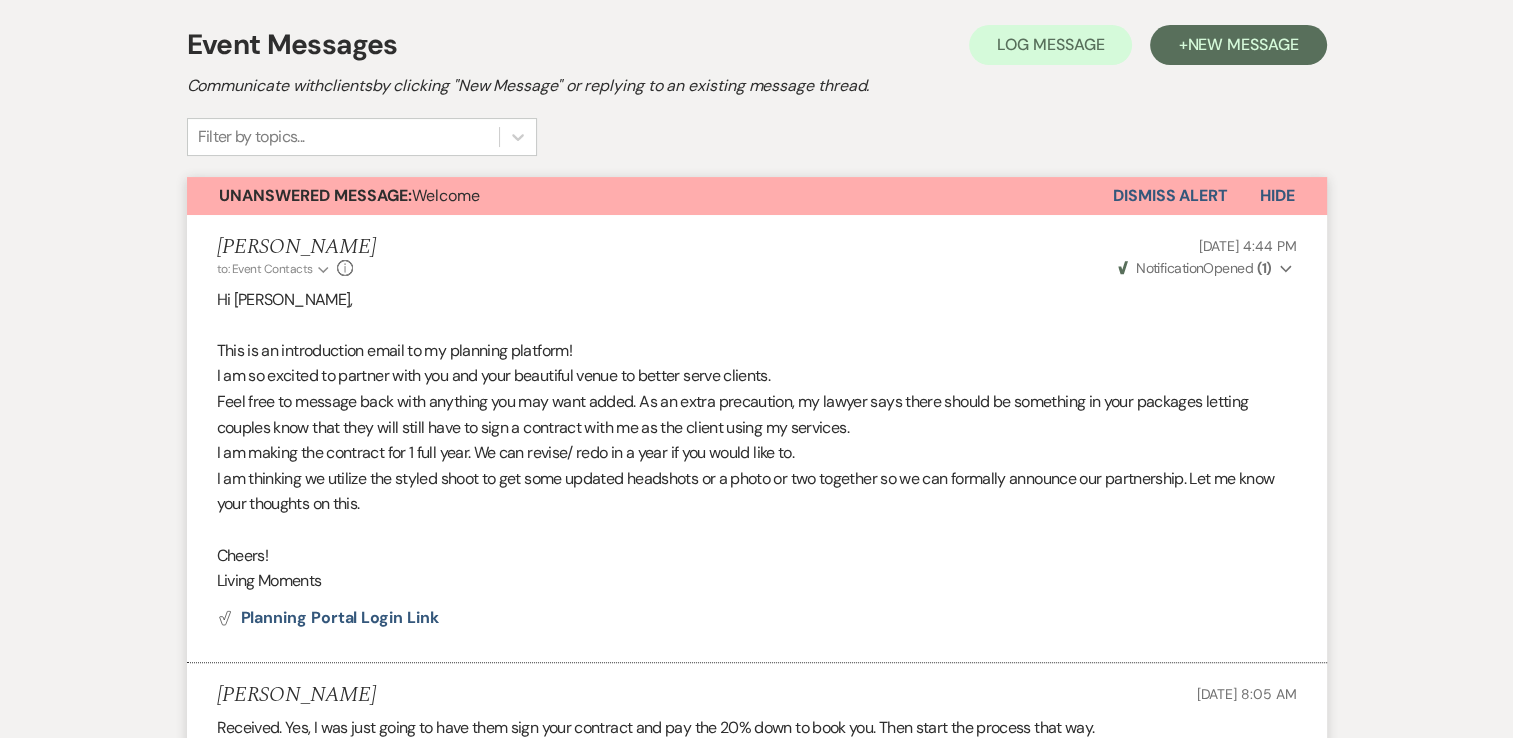 scroll, scrollTop: 352, scrollLeft: 0, axis: vertical 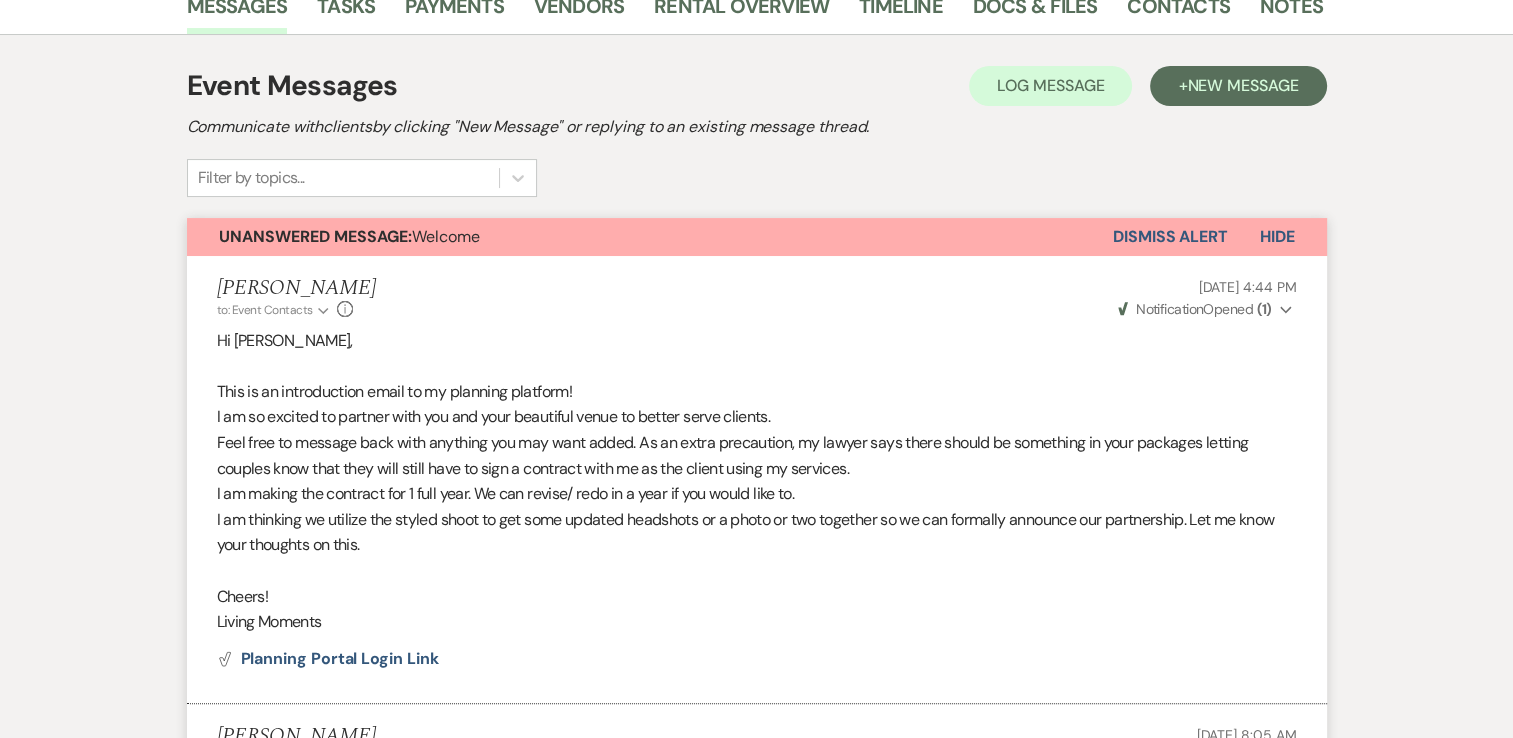 click on "Dismiss Alert" at bounding box center [1170, 237] 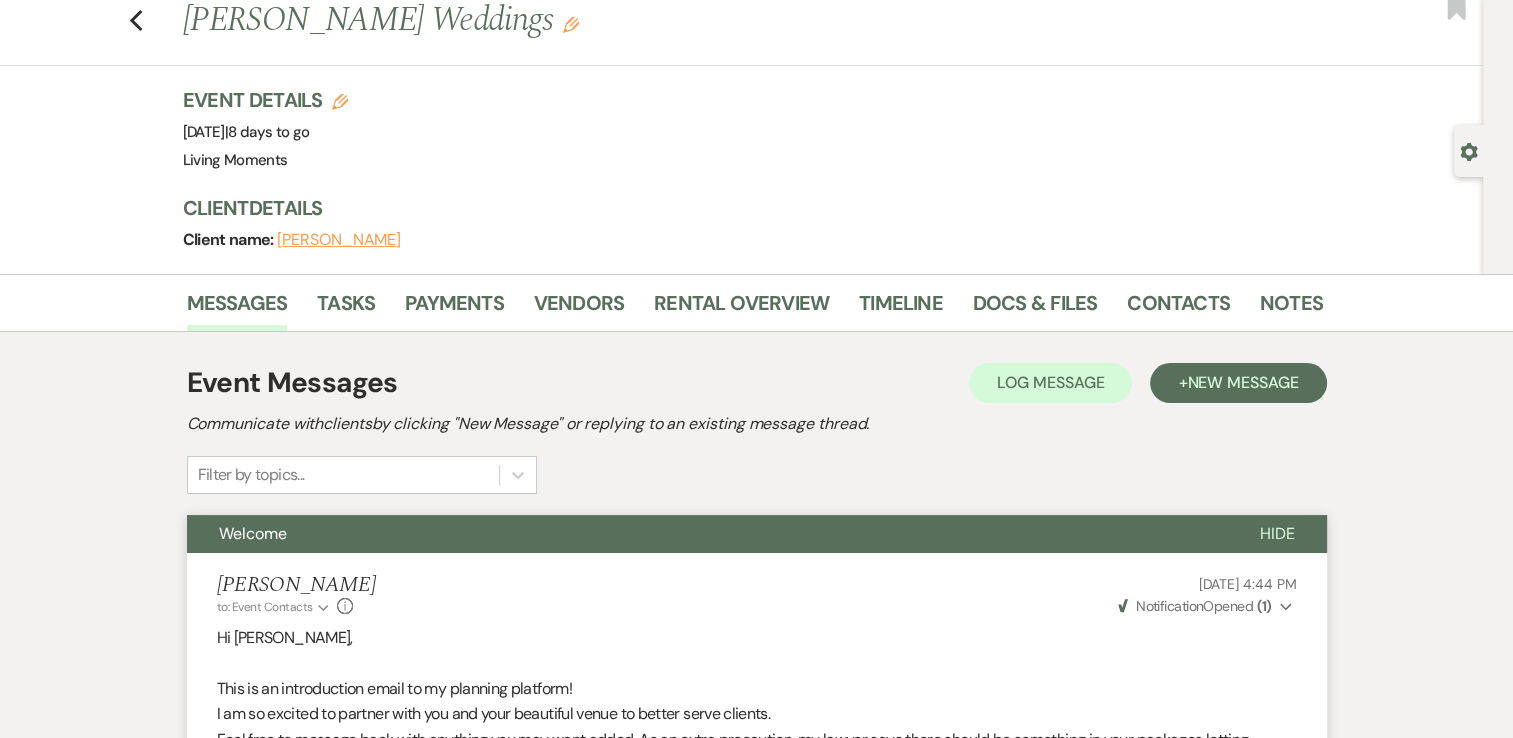 scroll, scrollTop: 20, scrollLeft: 0, axis: vertical 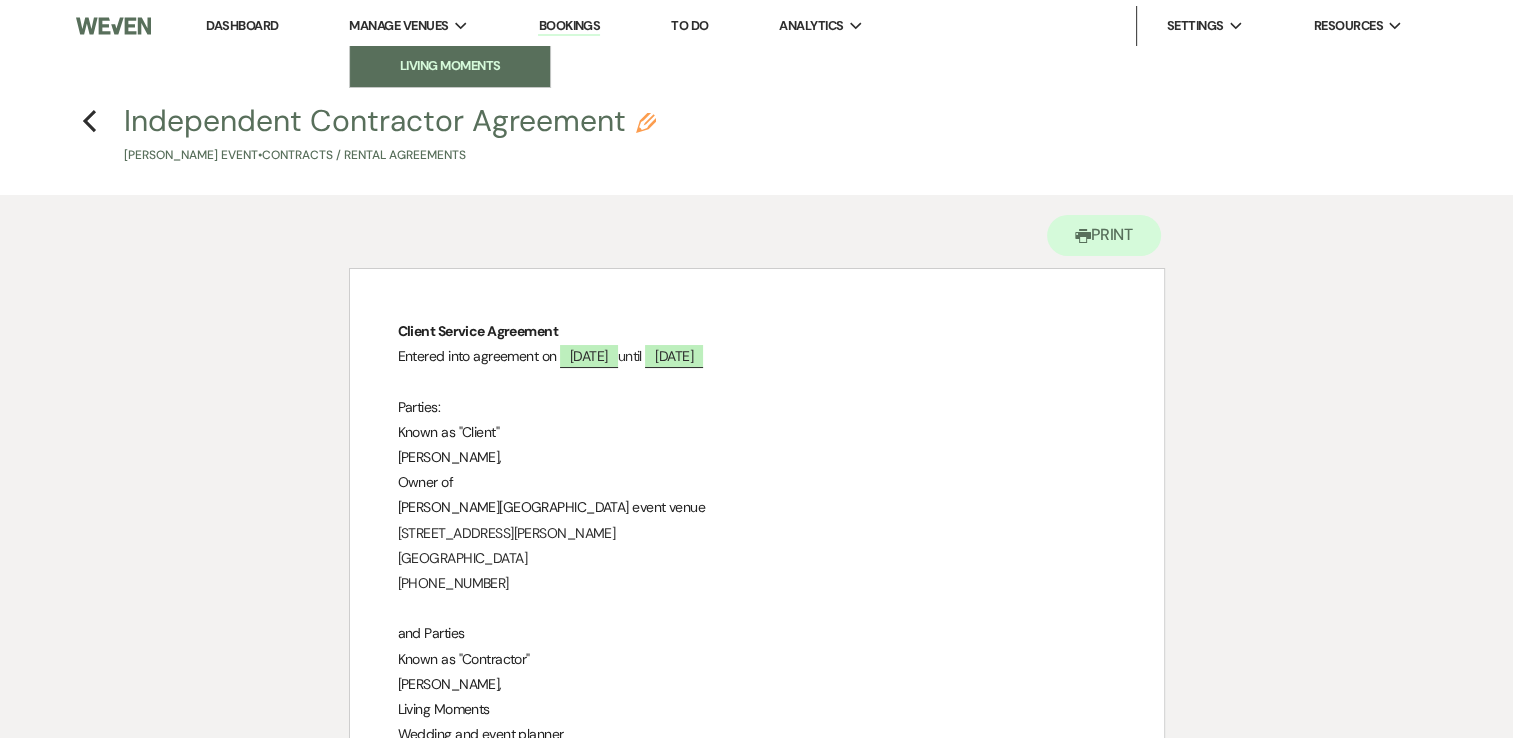 click on "Living Moments" at bounding box center (450, 66) 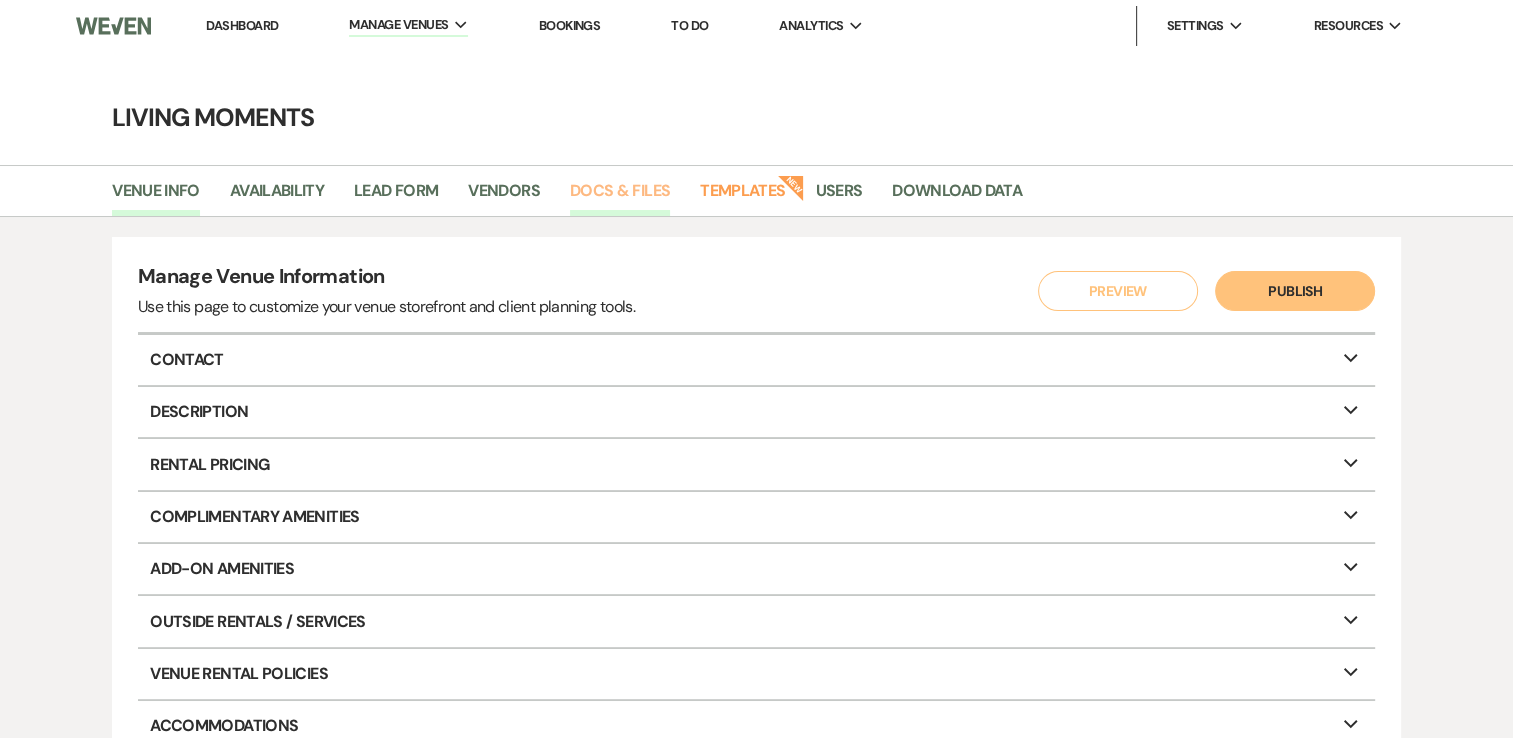click on "Docs & Files" at bounding box center [620, 197] 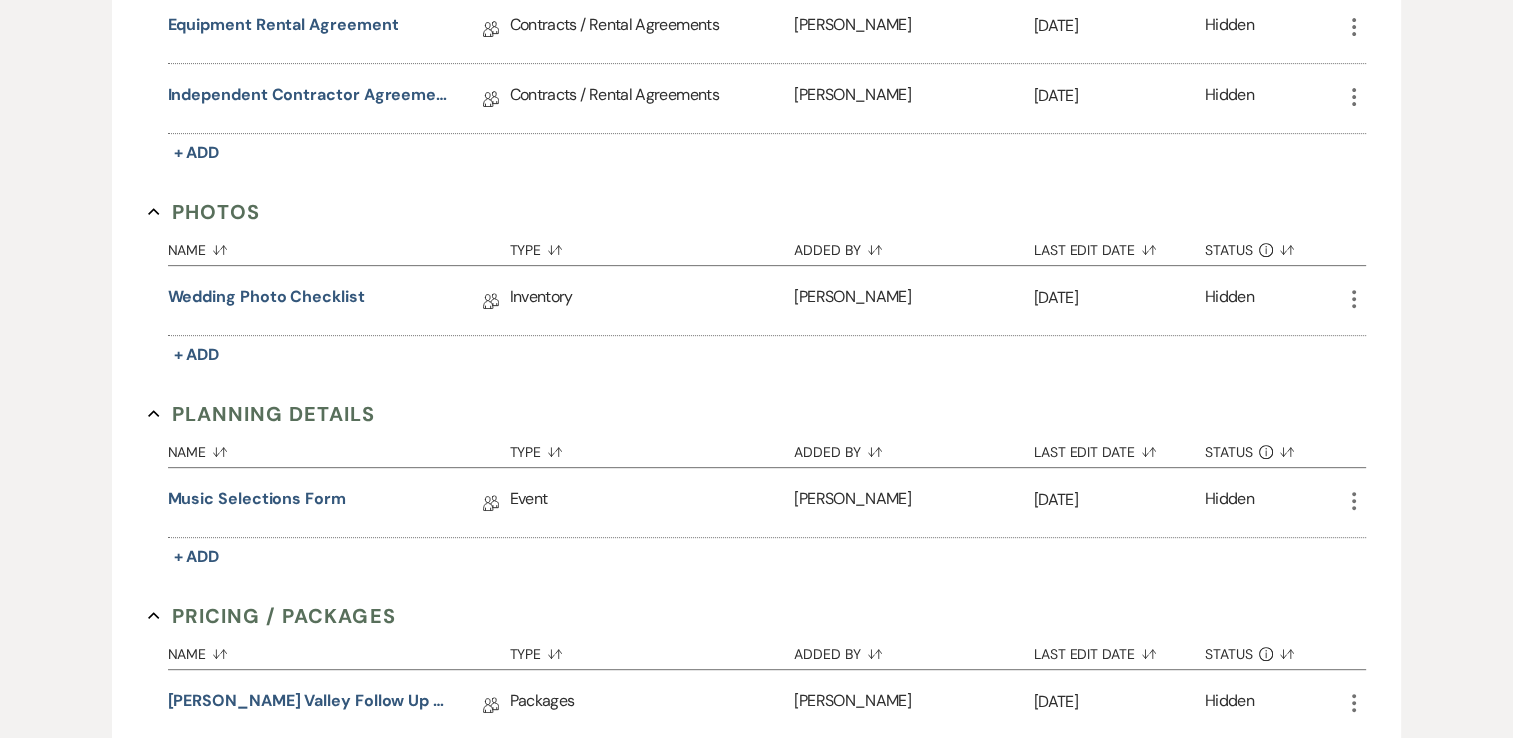 scroll, scrollTop: 801, scrollLeft: 0, axis: vertical 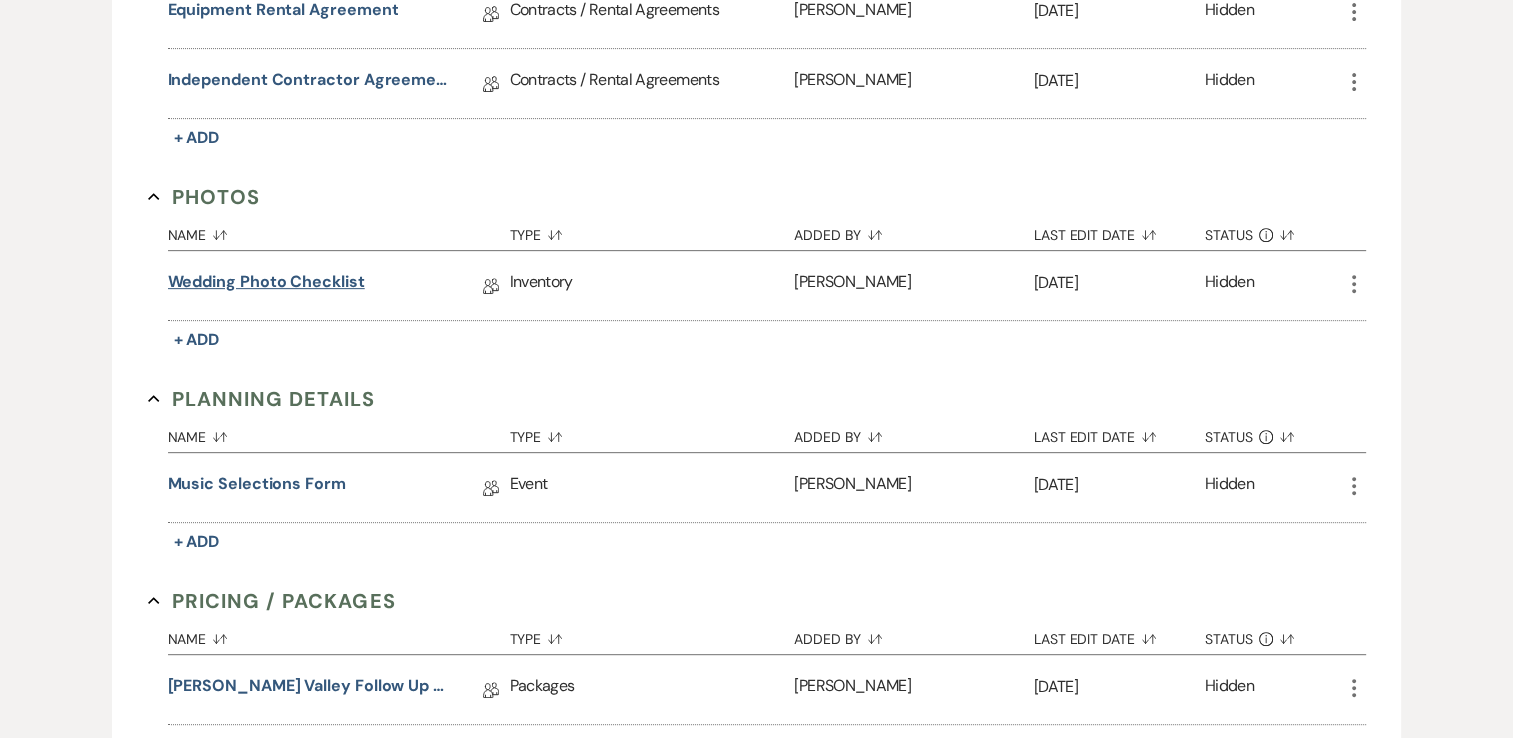 click on "Wedding Photo Checklist" at bounding box center [266, 285] 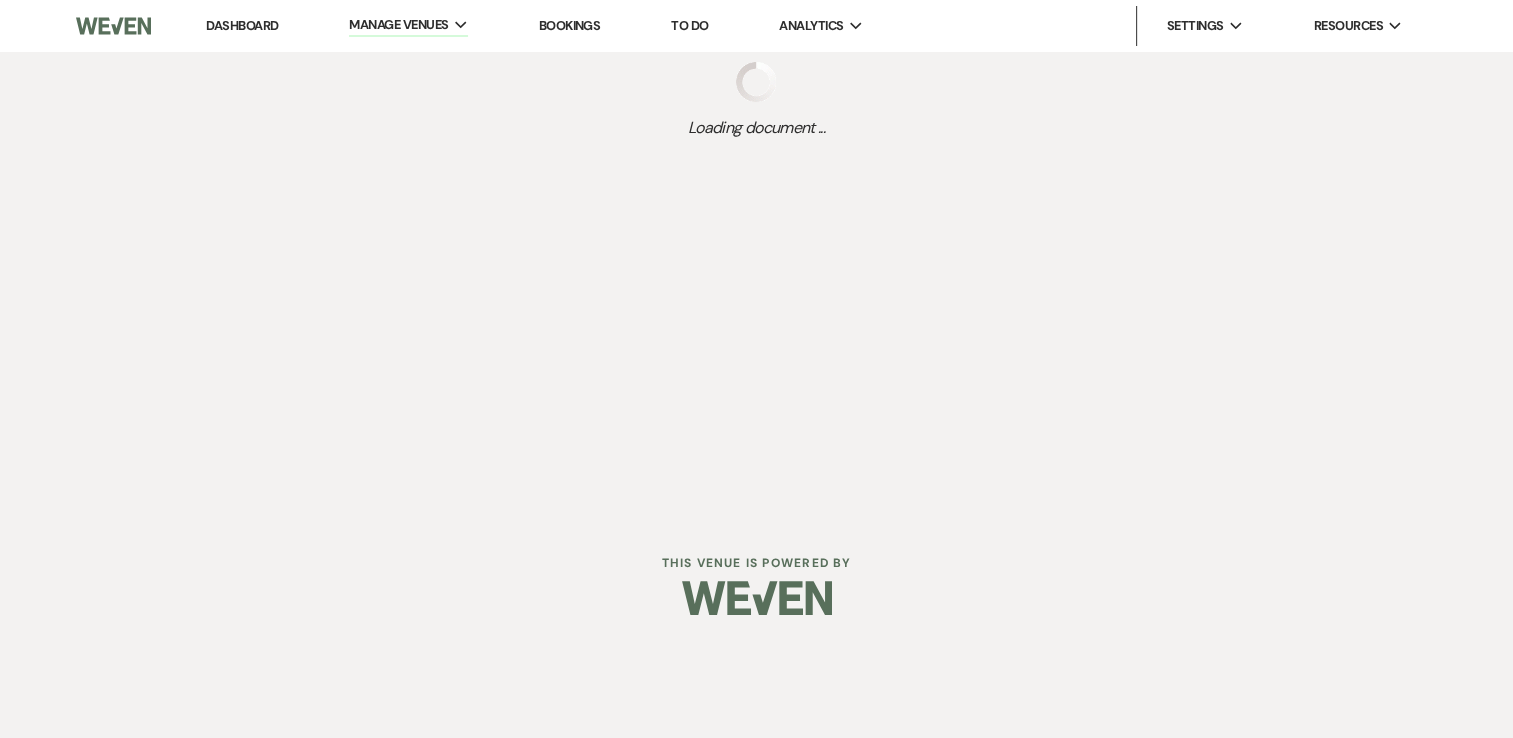 scroll, scrollTop: 0, scrollLeft: 0, axis: both 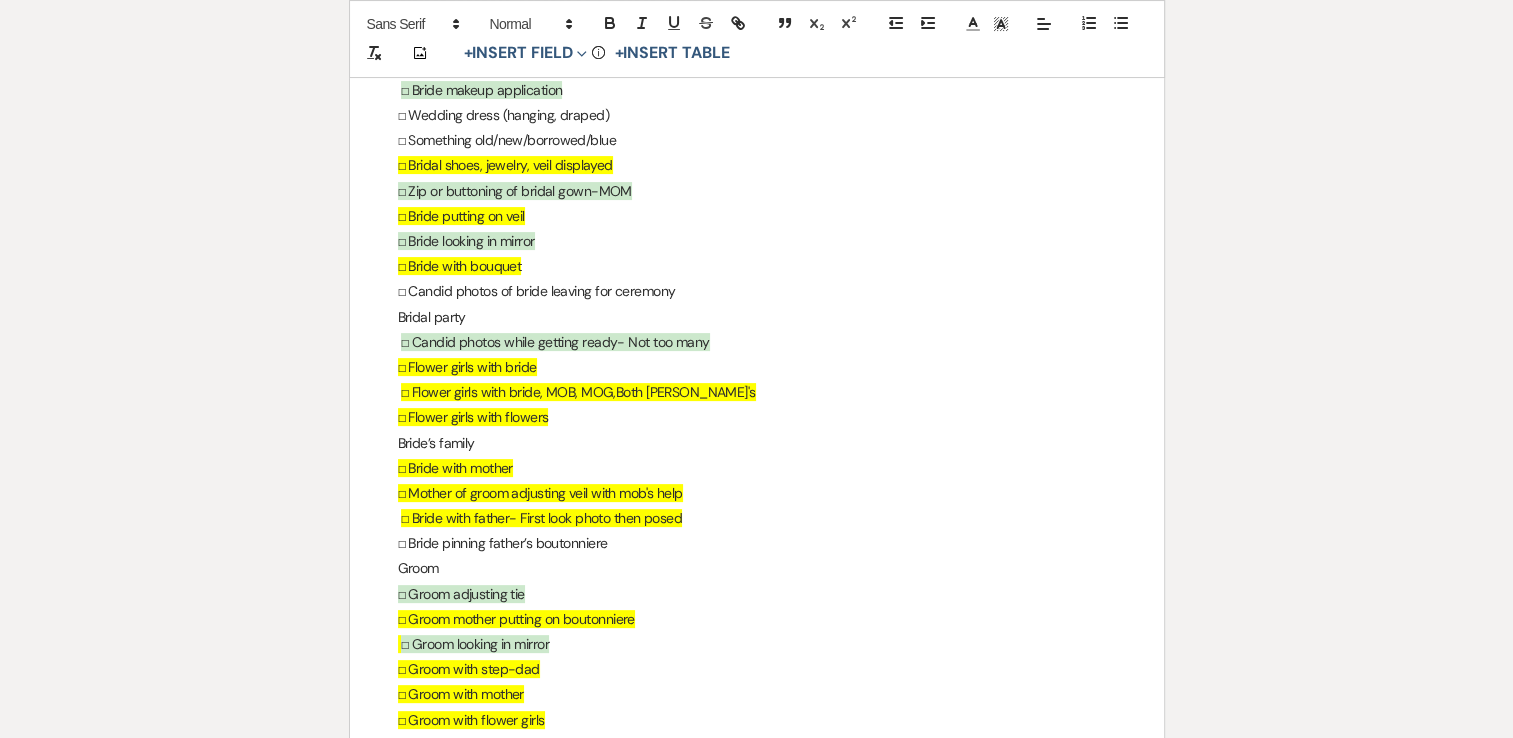 drag, startPoint x: 696, startPoint y: 290, endPoint x: 400, endPoint y: 291, distance: 296.00168 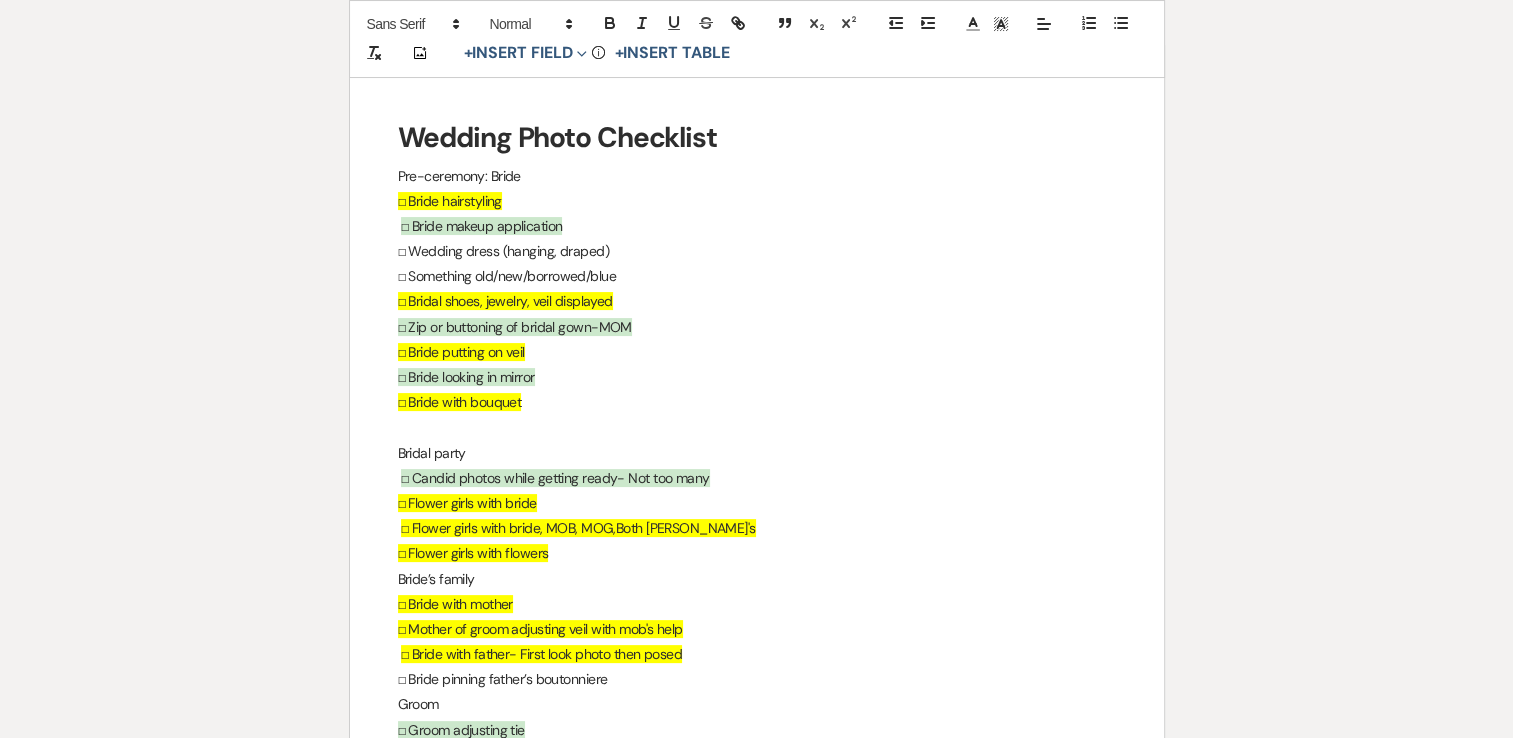 scroll, scrollTop: 274, scrollLeft: 0, axis: vertical 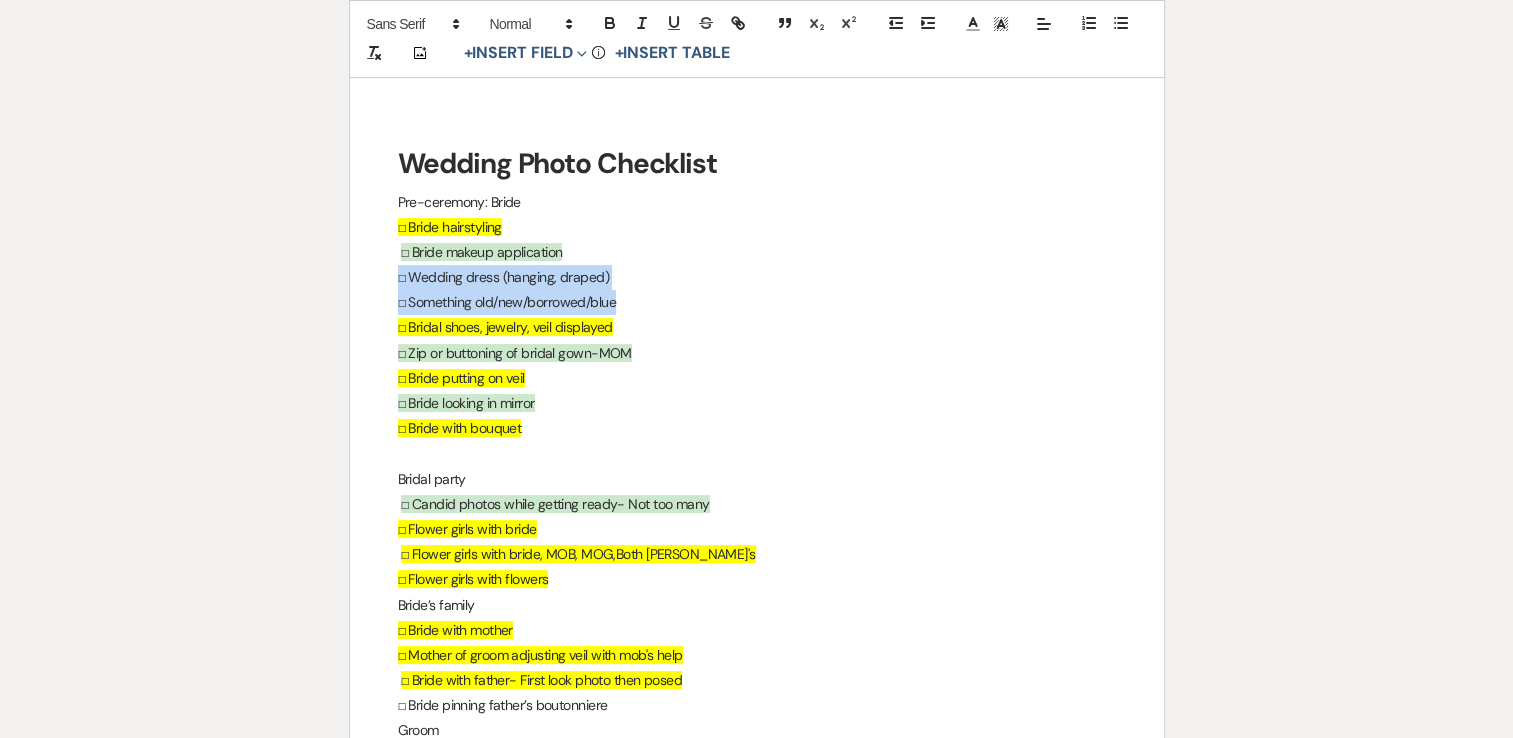 drag, startPoint x: 623, startPoint y: 302, endPoint x: 392, endPoint y: 280, distance: 232.04526 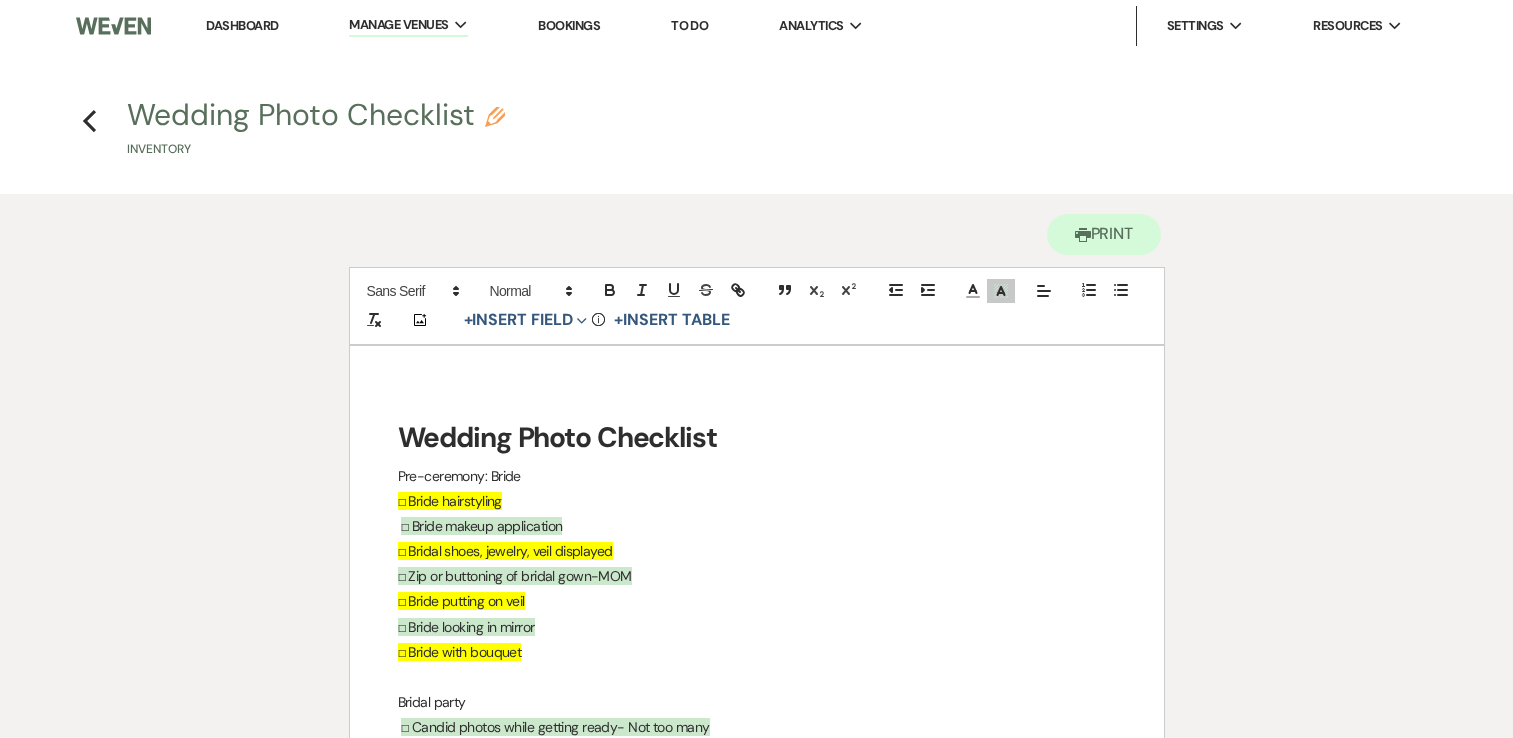 scroll, scrollTop: 274, scrollLeft: 0, axis: vertical 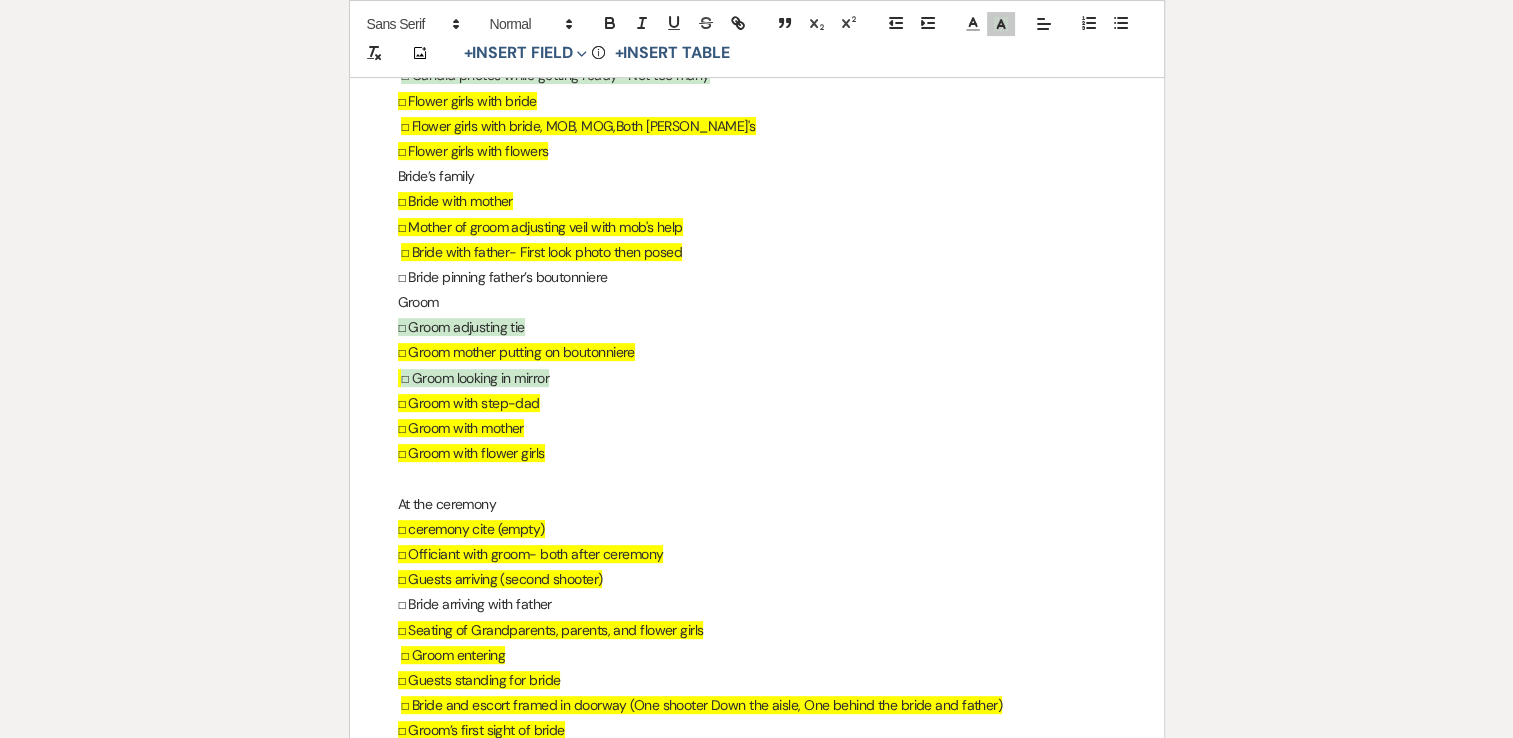 drag, startPoint x: 623, startPoint y: 276, endPoint x: 396, endPoint y: 282, distance: 227.07928 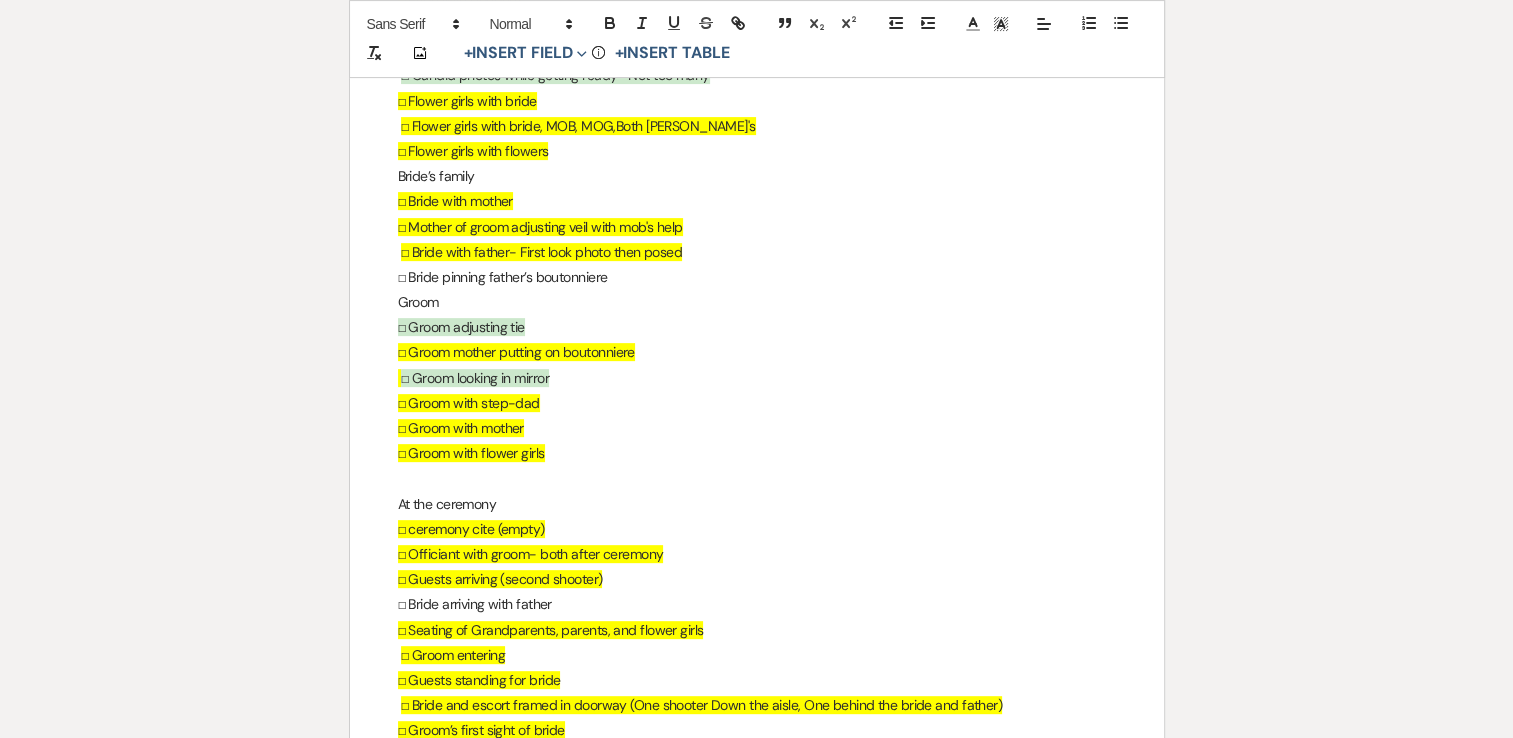 click on "☐ Bride pinning father’s boutonniere" at bounding box center [757, 277] 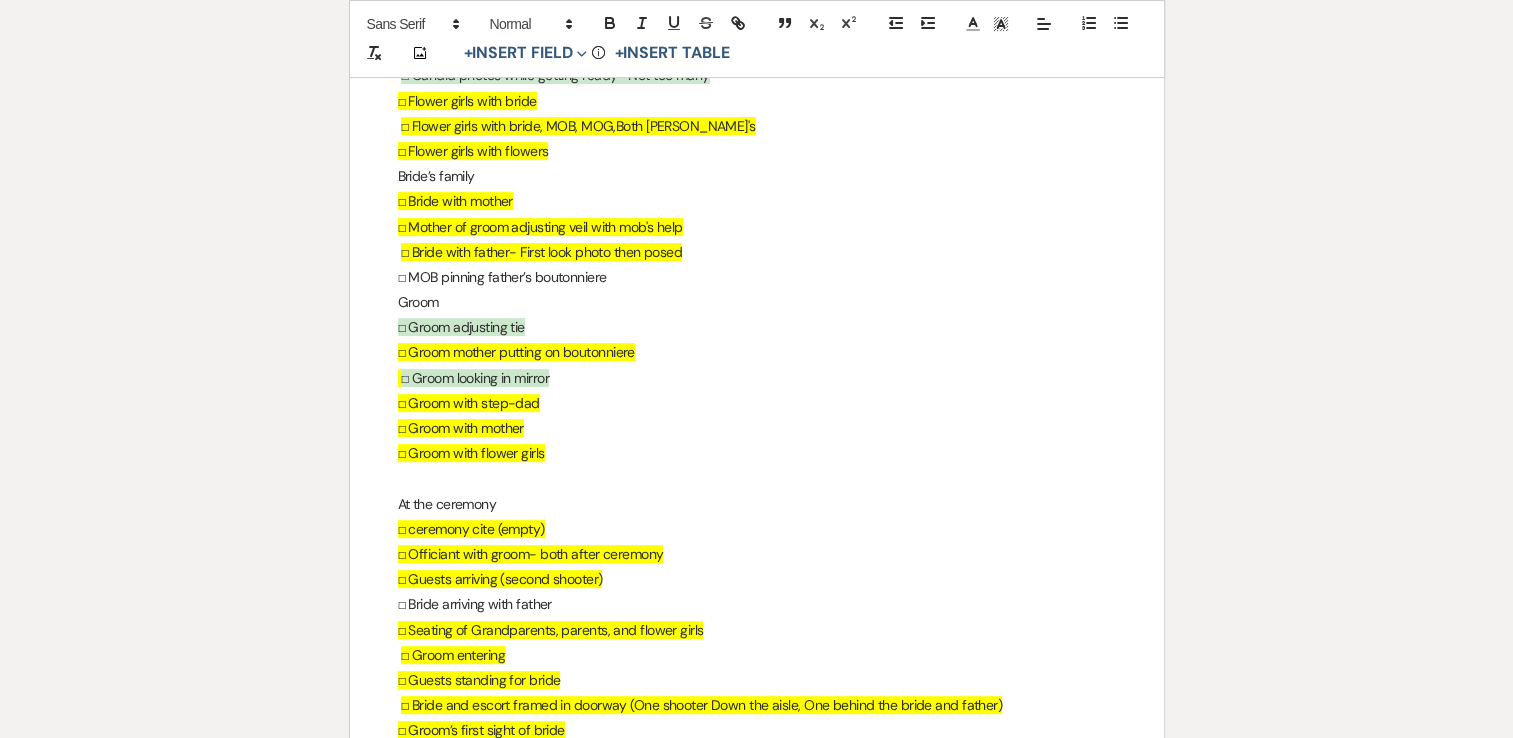 click on "☐ MOB pinning father’s boutonniere" at bounding box center (757, 277) 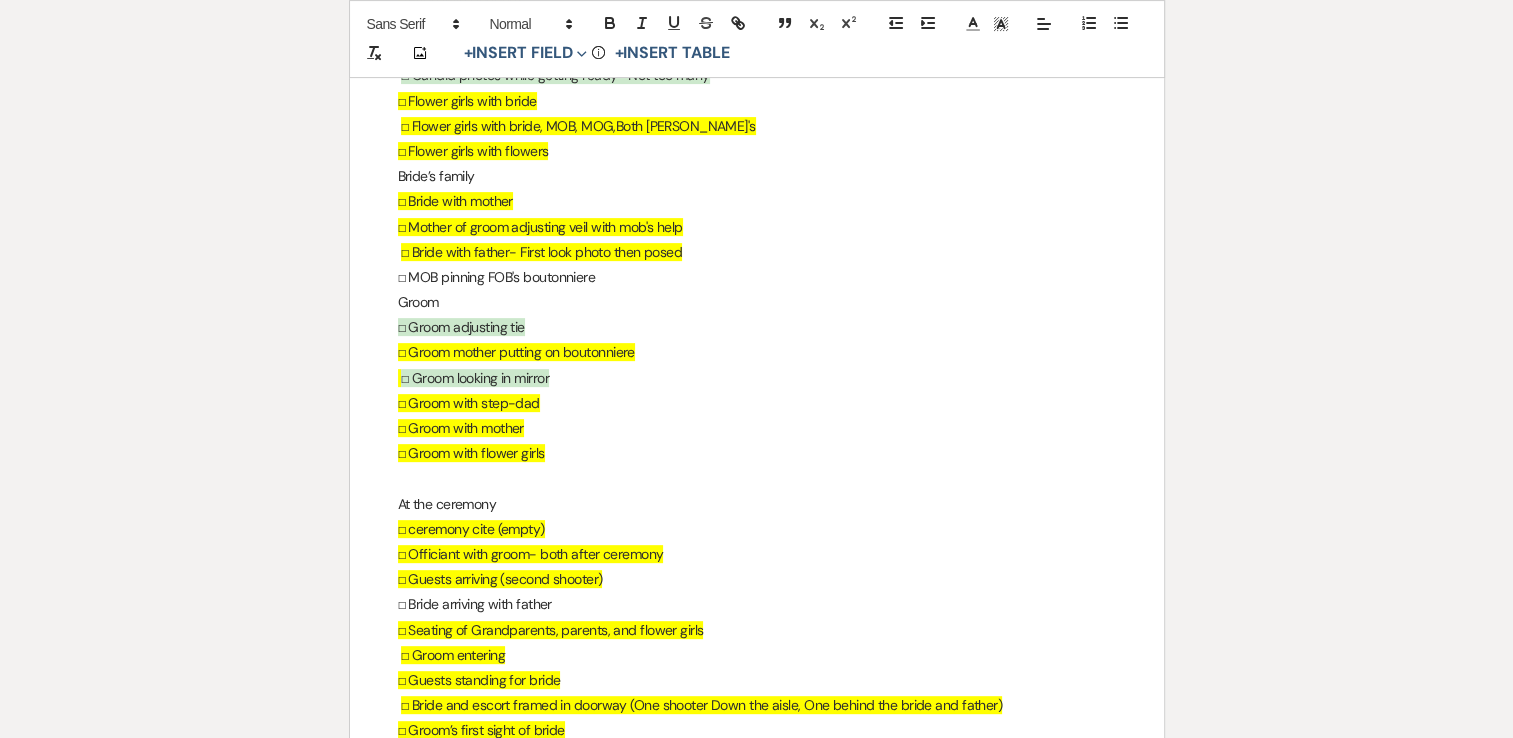 drag, startPoint x: 616, startPoint y: 274, endPoint x: 392, endPoint y: 286, distance: 224.3212 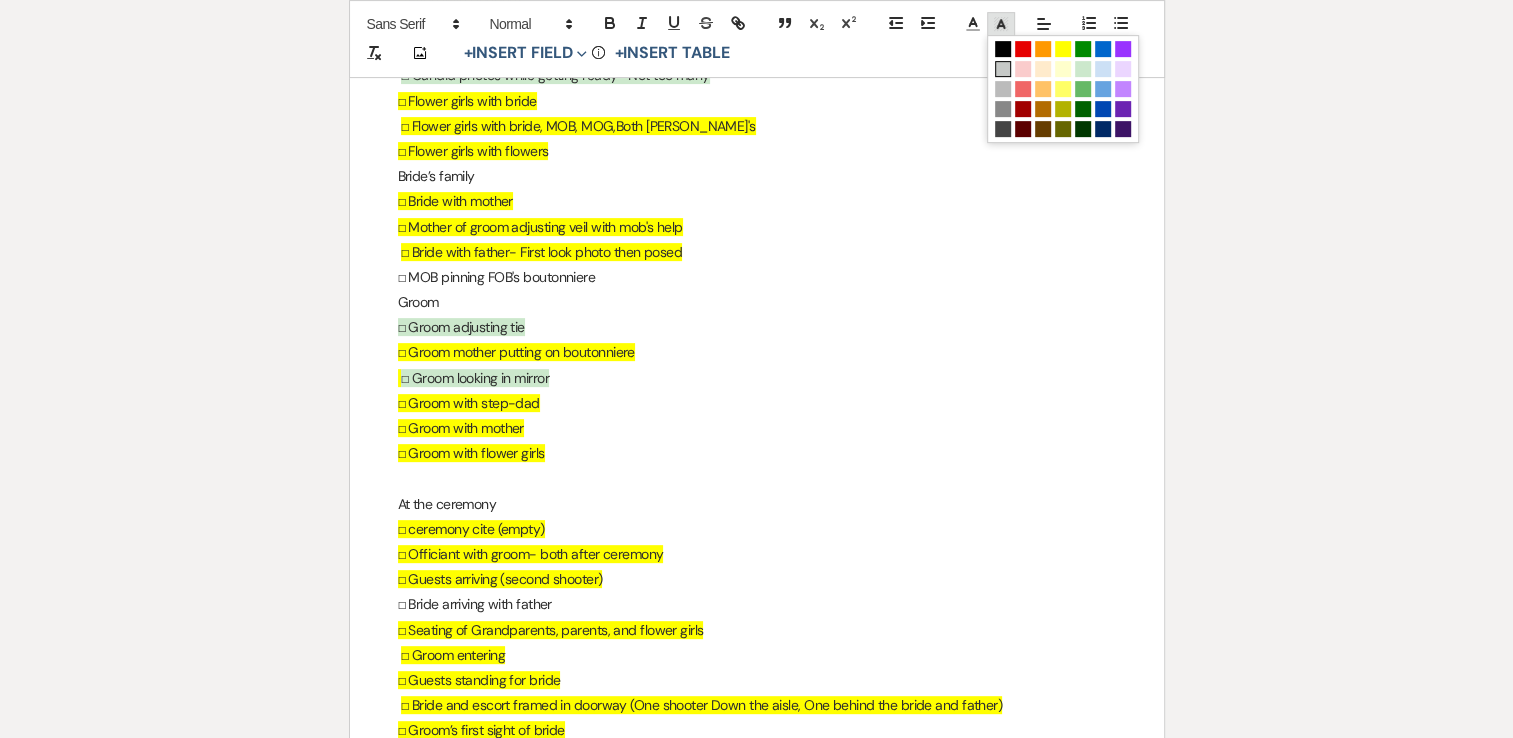 click 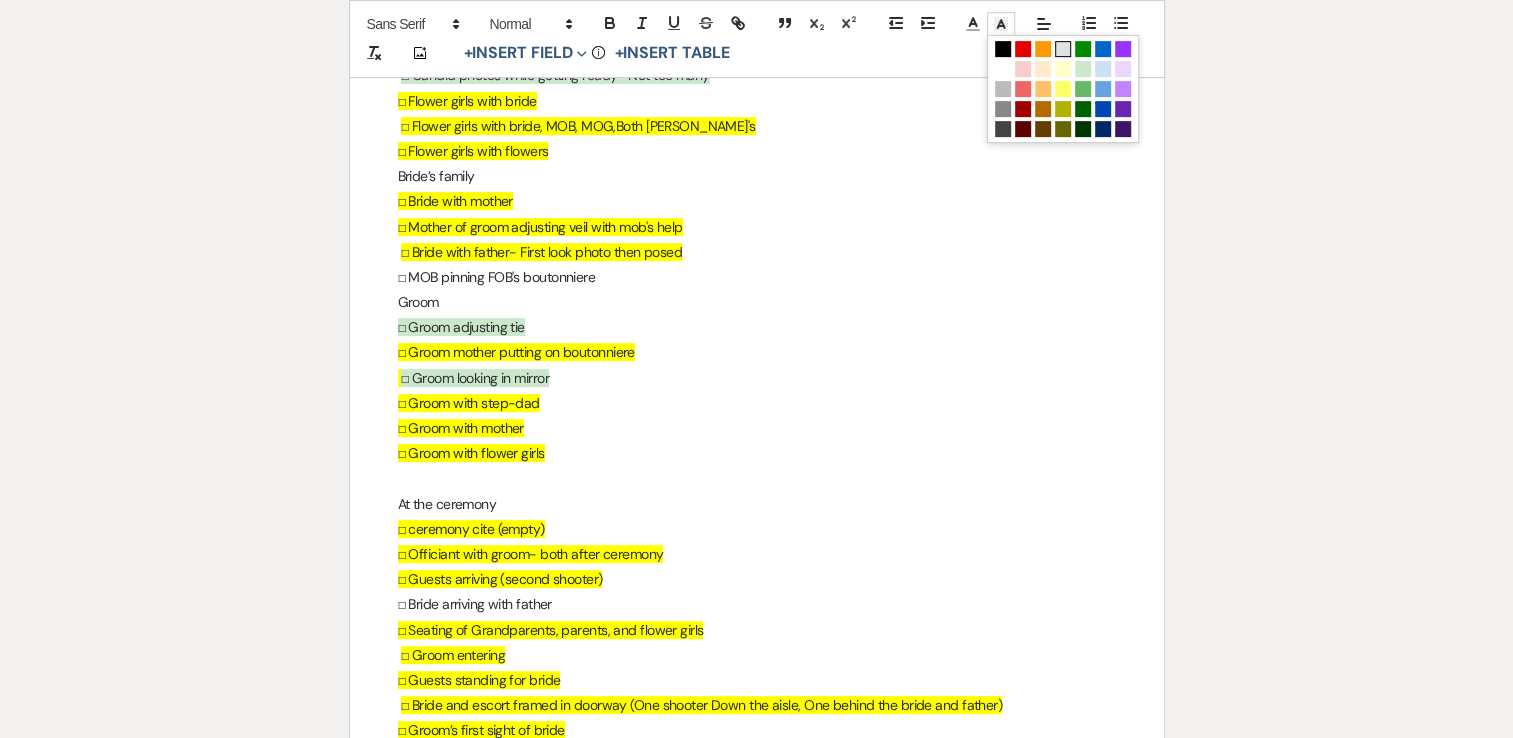 click at bounding box center [1063, 49] 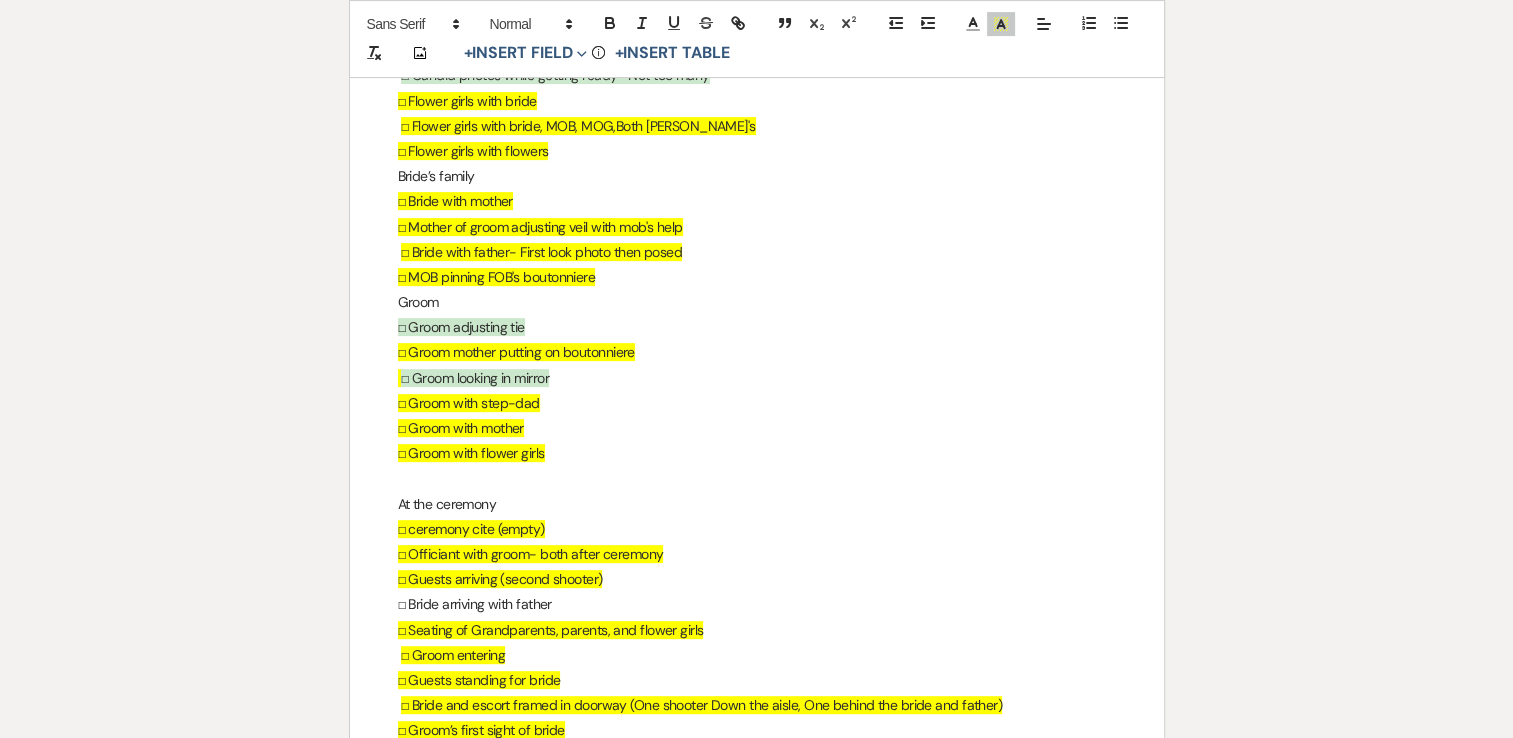 click on "☐ Groom mother putting on boutonniere" at bounding box center (757, 352) 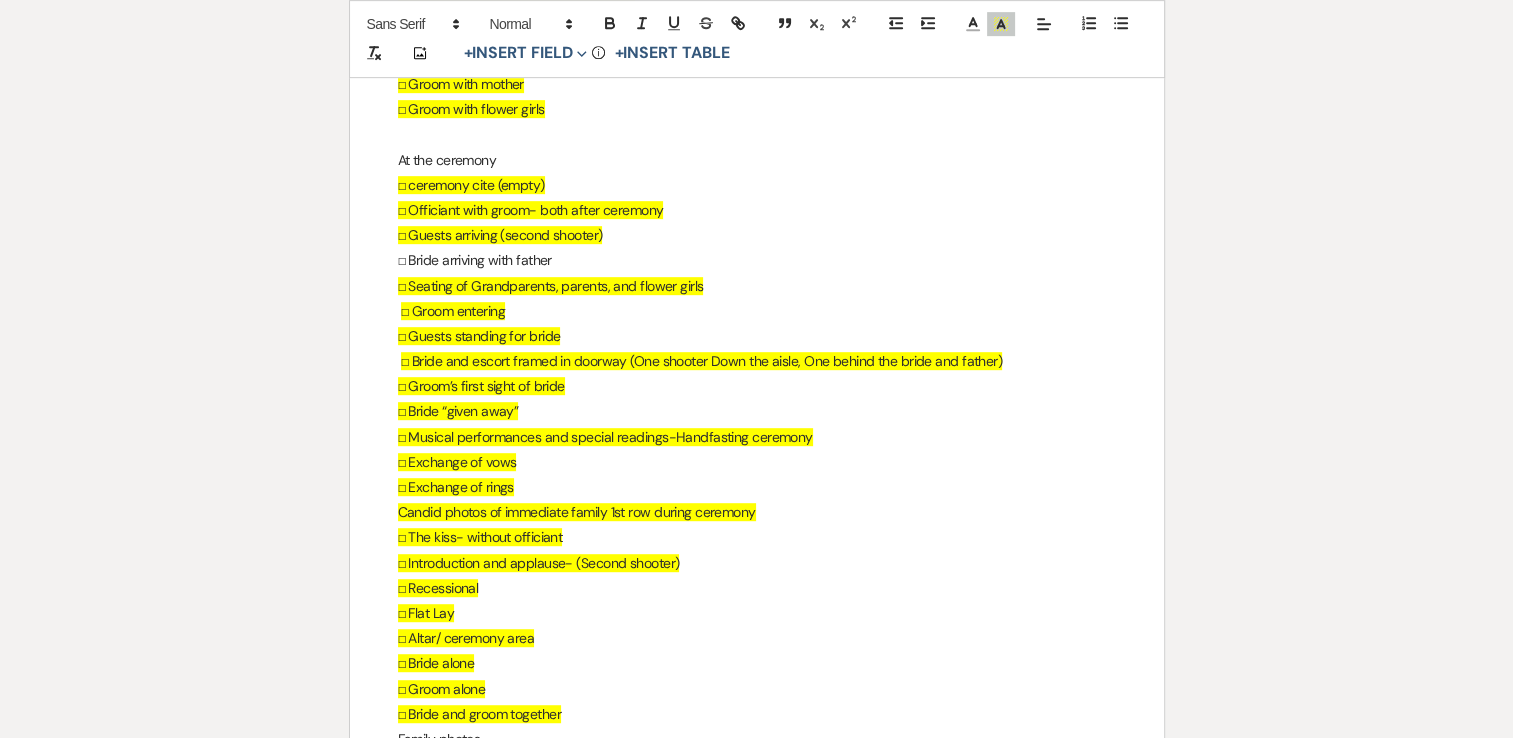 scroll, scrollTop: 999, scrollLeft: 0, axis: vertical 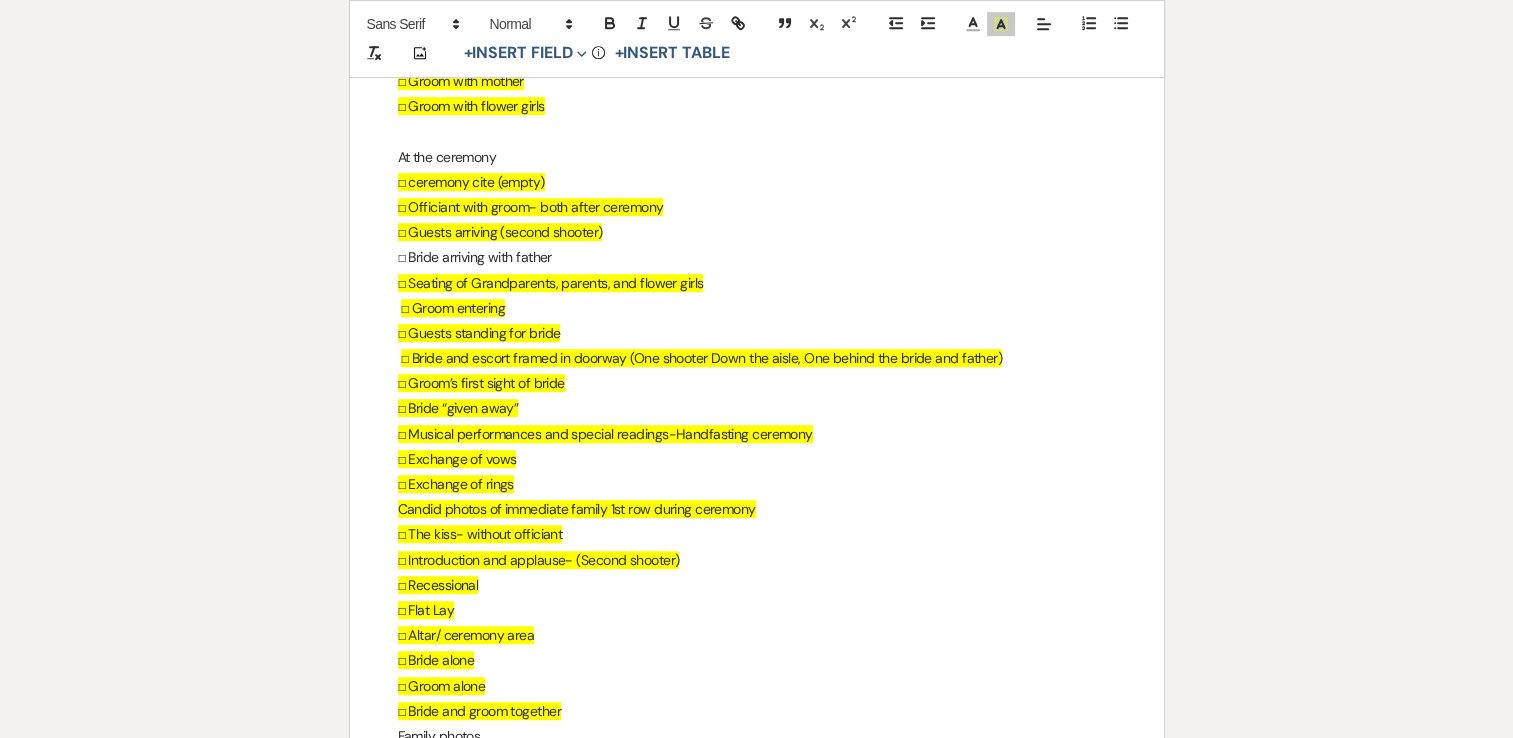 drag, startPoint x: 559, startPoint y: 254, endPoint x: 392, endPoint y: 246, distance: 167.19151 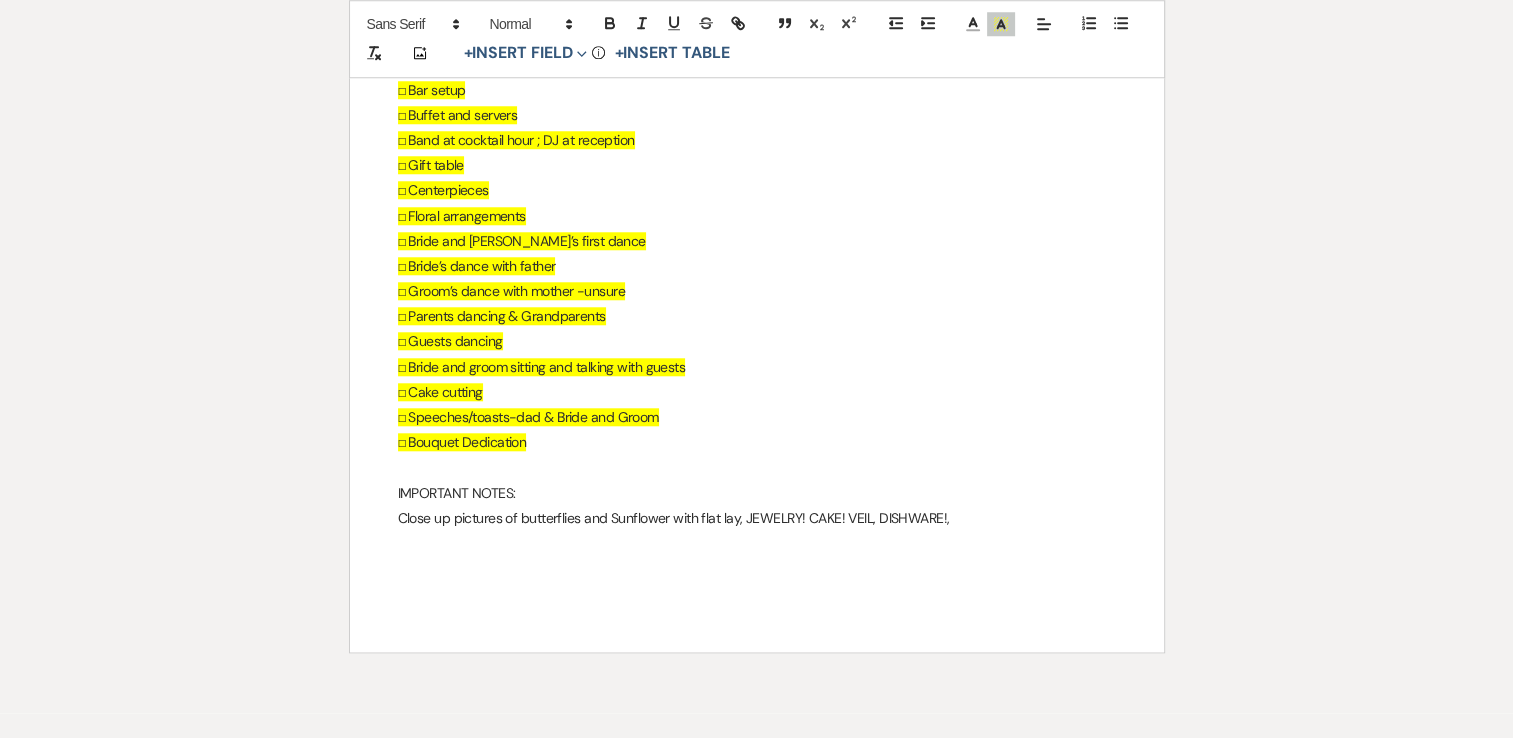 scroll, scrollTop: 1976, scrollLeft: 0, axis: vertical 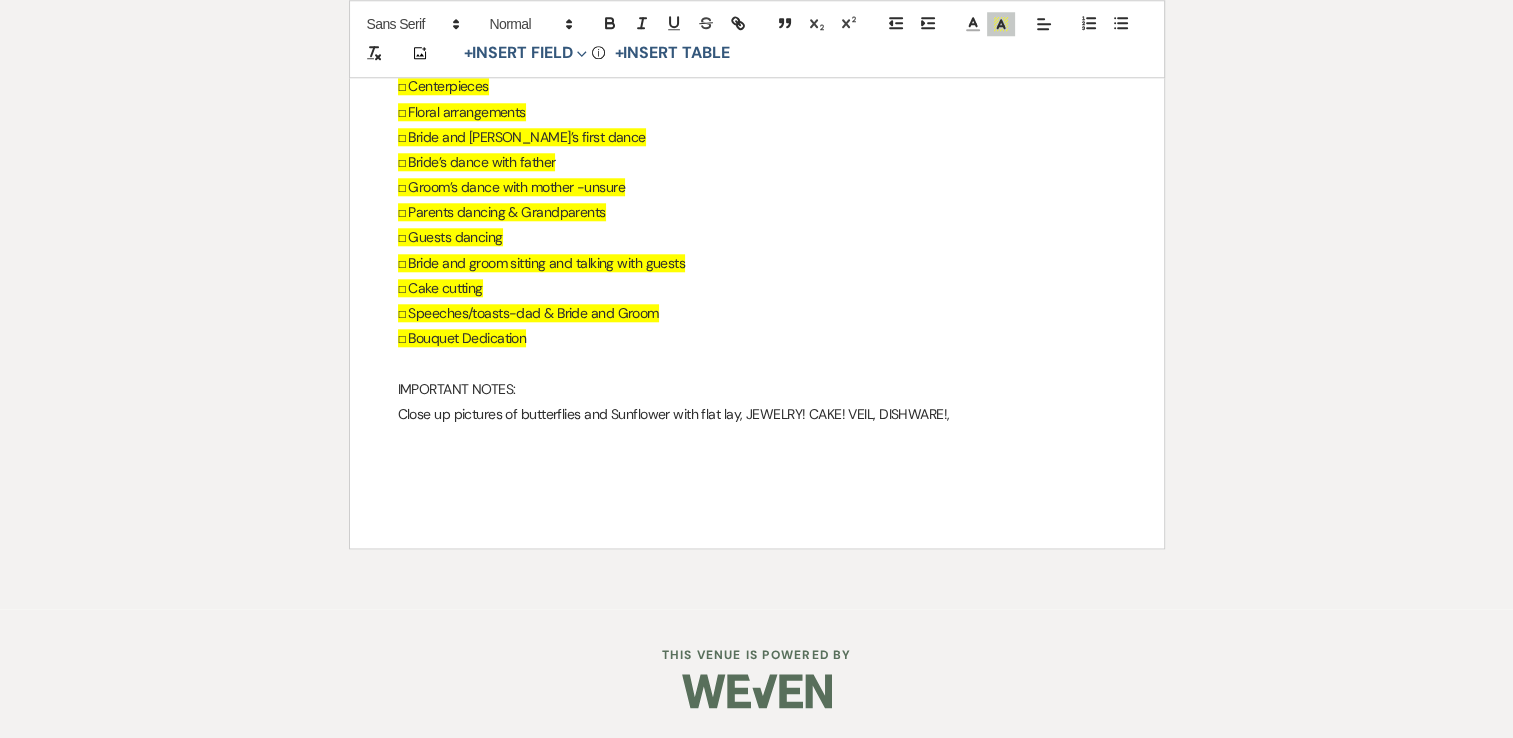 click on "Close up pictures of butterflies and Sunflower with flat lay, JEWELRY! CAKE! VEIL, DISHWARE!," at bounding box center [757, 414] 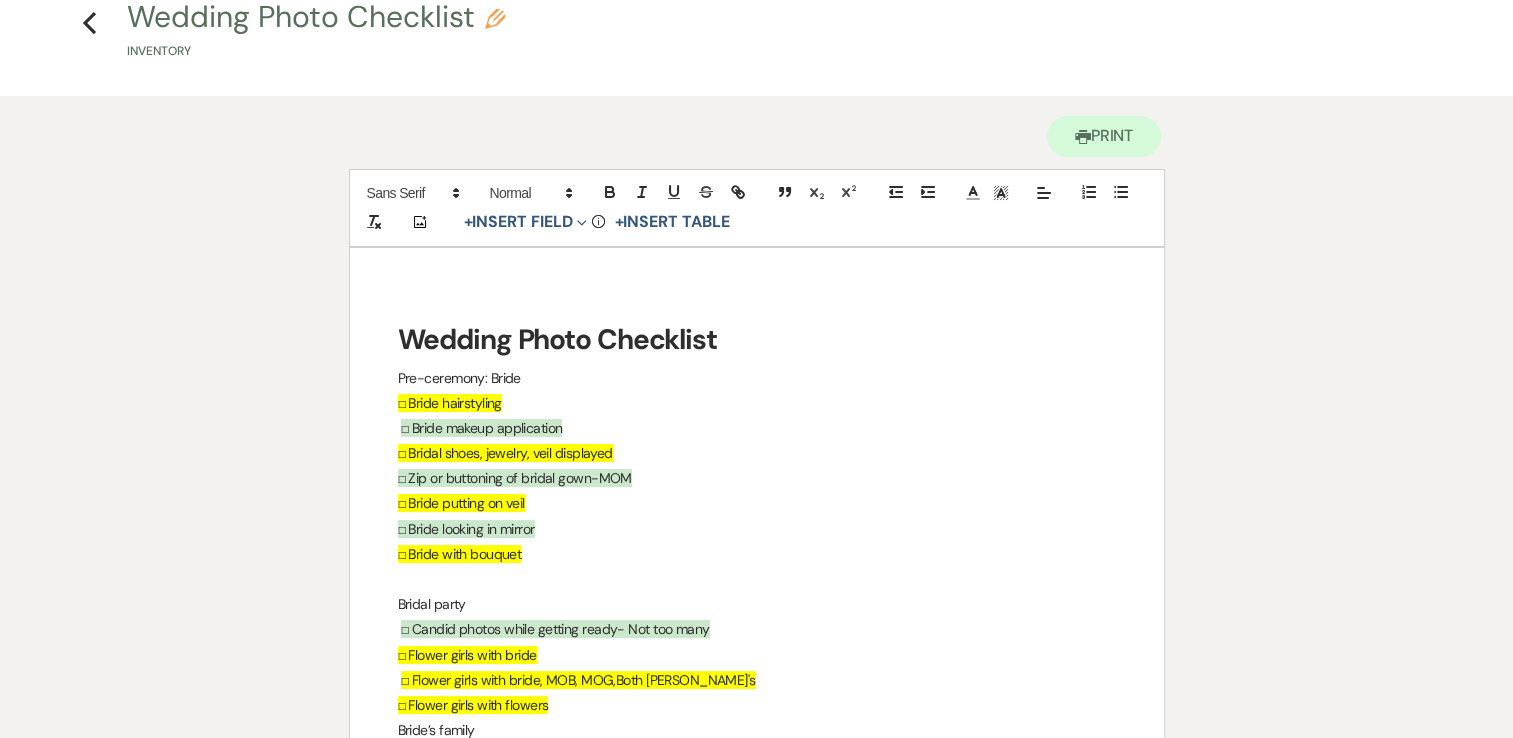 scroll, scrollTop: 92, scrollLeft: 0, axis: vertical 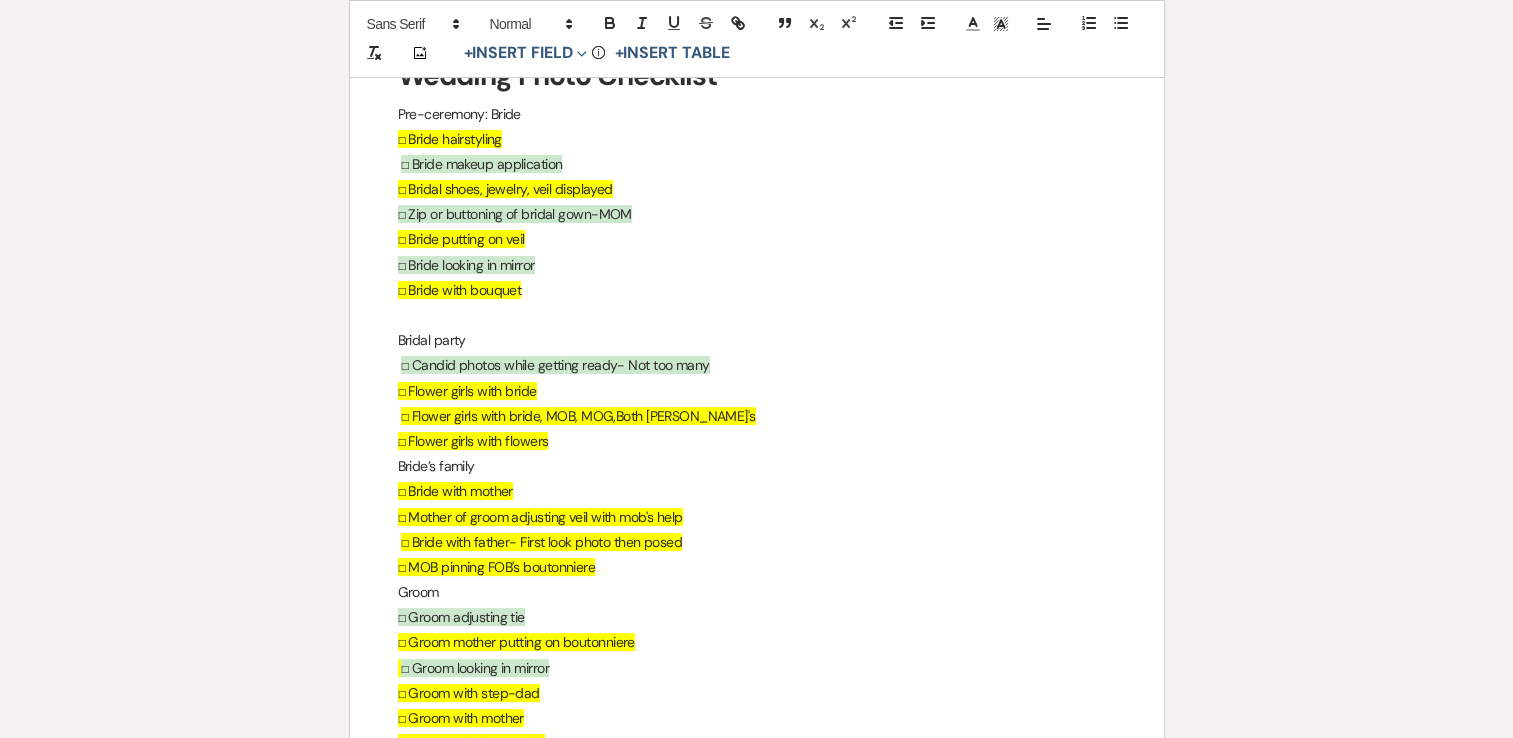 drag, startPoint x: 398, startPoint y: 139, endPoint x: 669, endPoint y: 294, distance: 312.19547 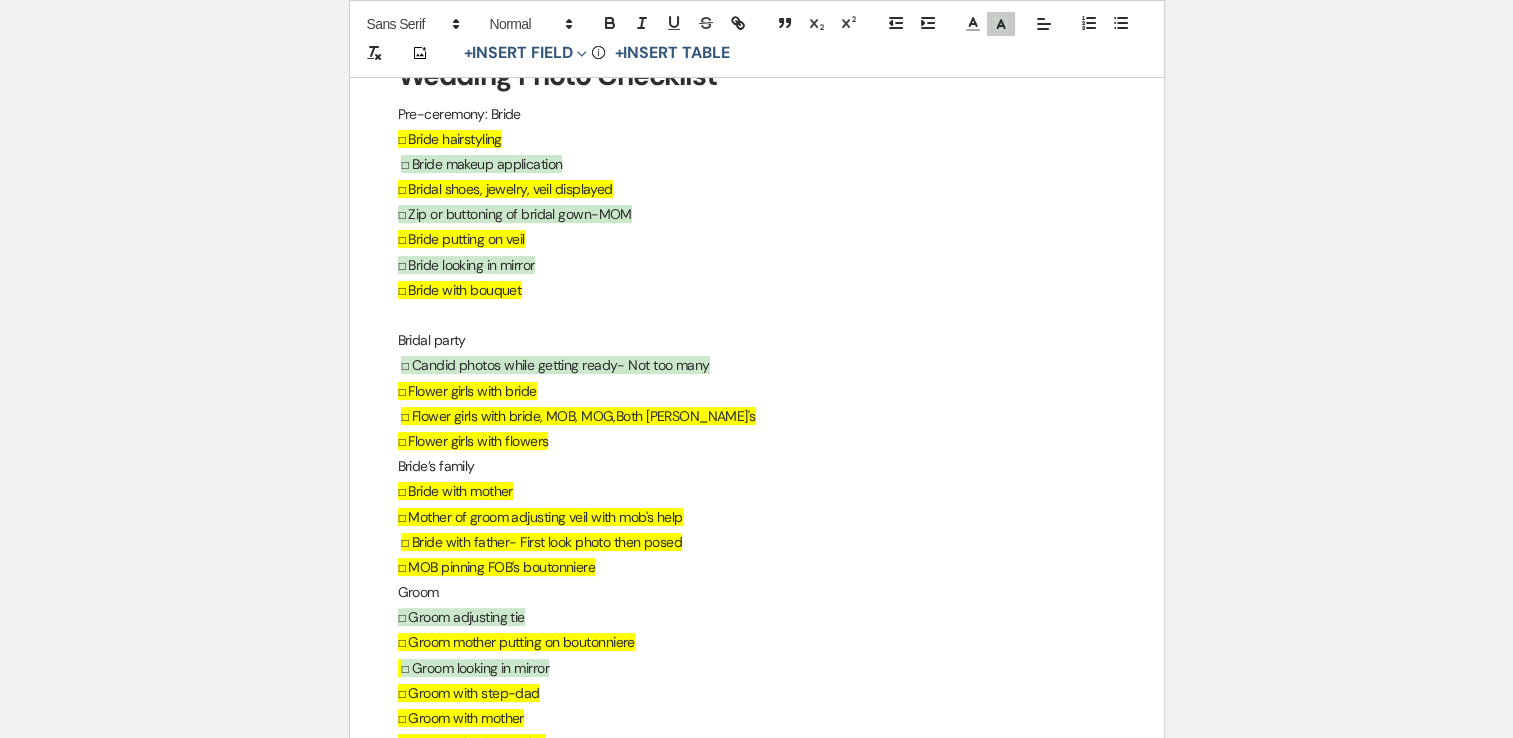 click on "☐ Bride with bouquet" at bounding box center [757, 290] 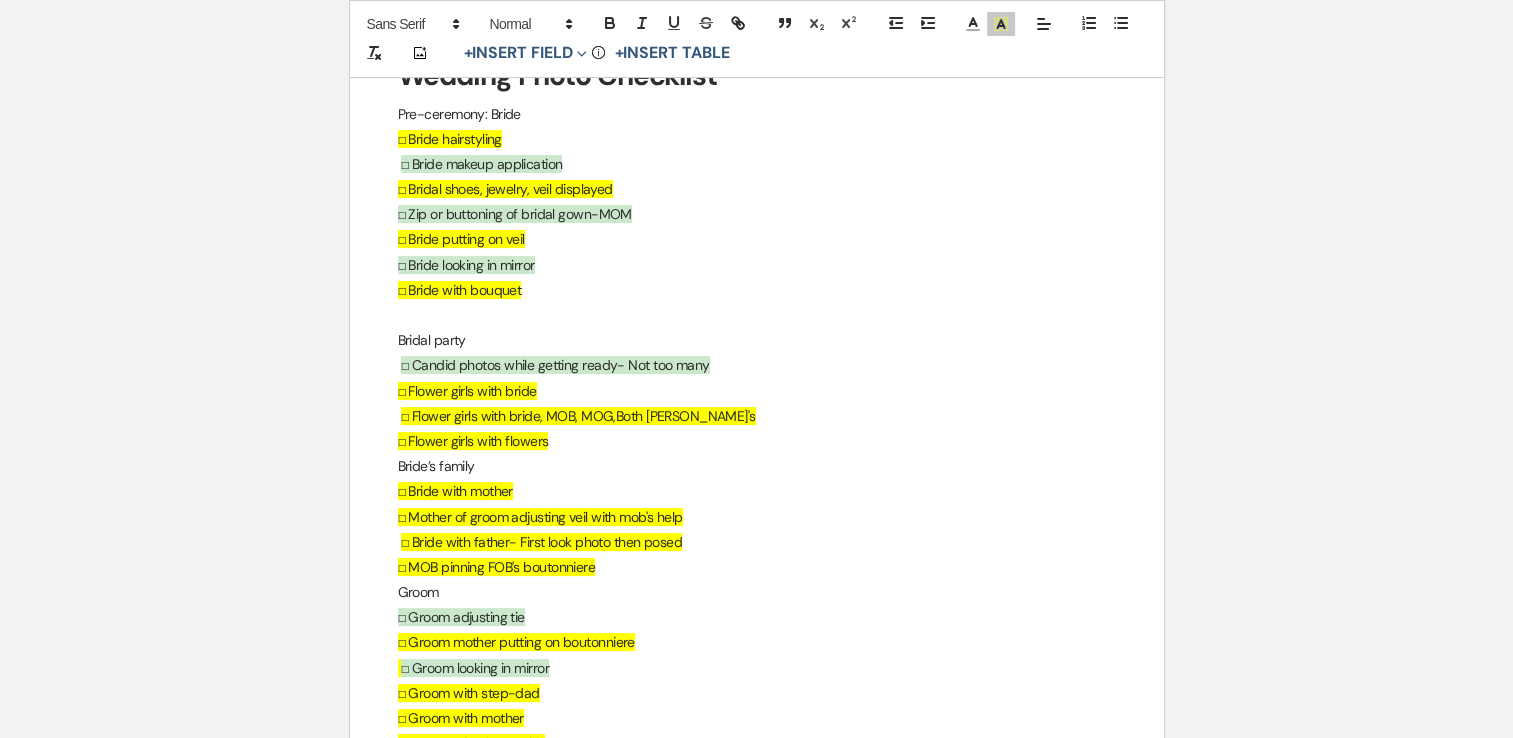 click on "☐ Bride with bouquet" at bounding box center (757, 290) 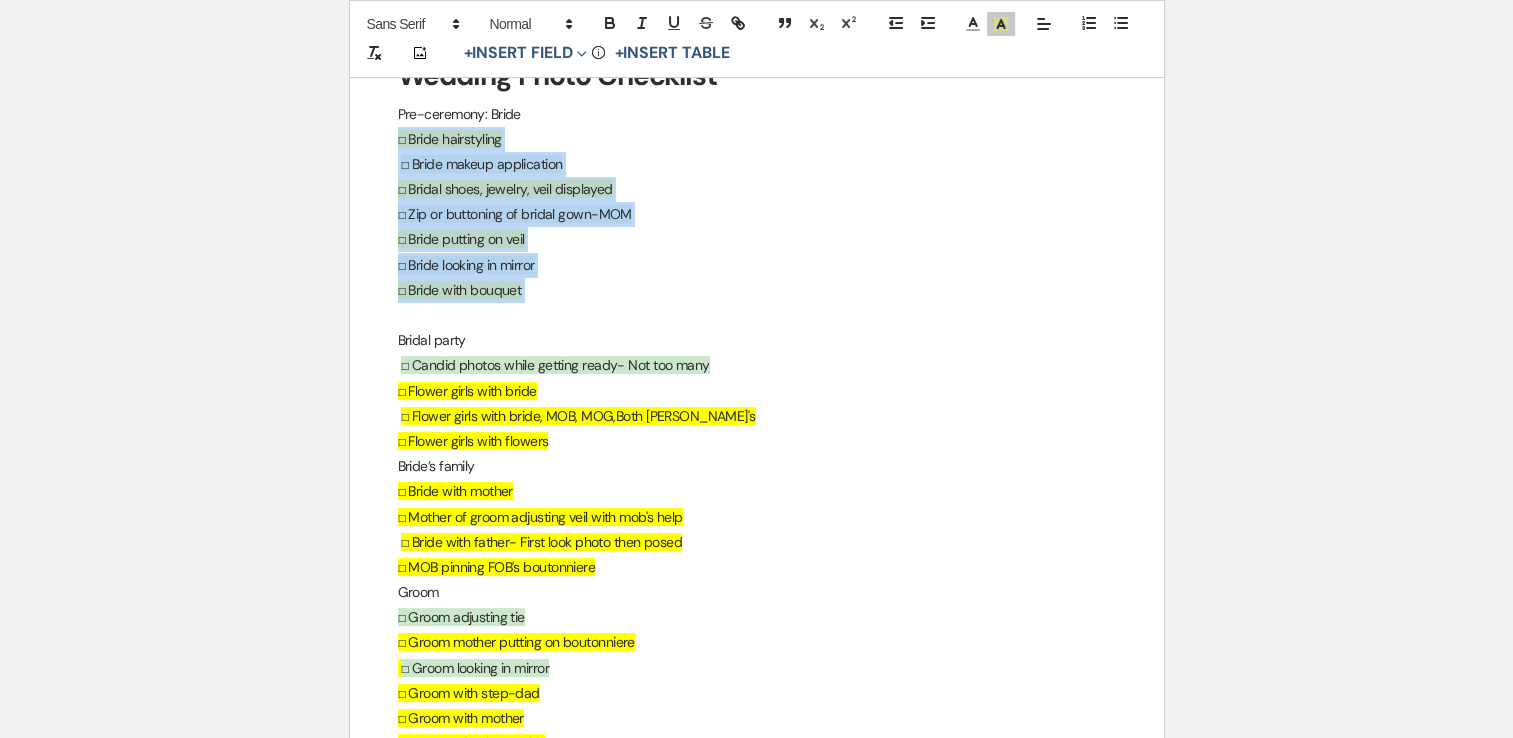 drag, startPoint x: 534, startPoint y: 287, endPoint x: 388, endPoint y: 146, distance: 202.97044 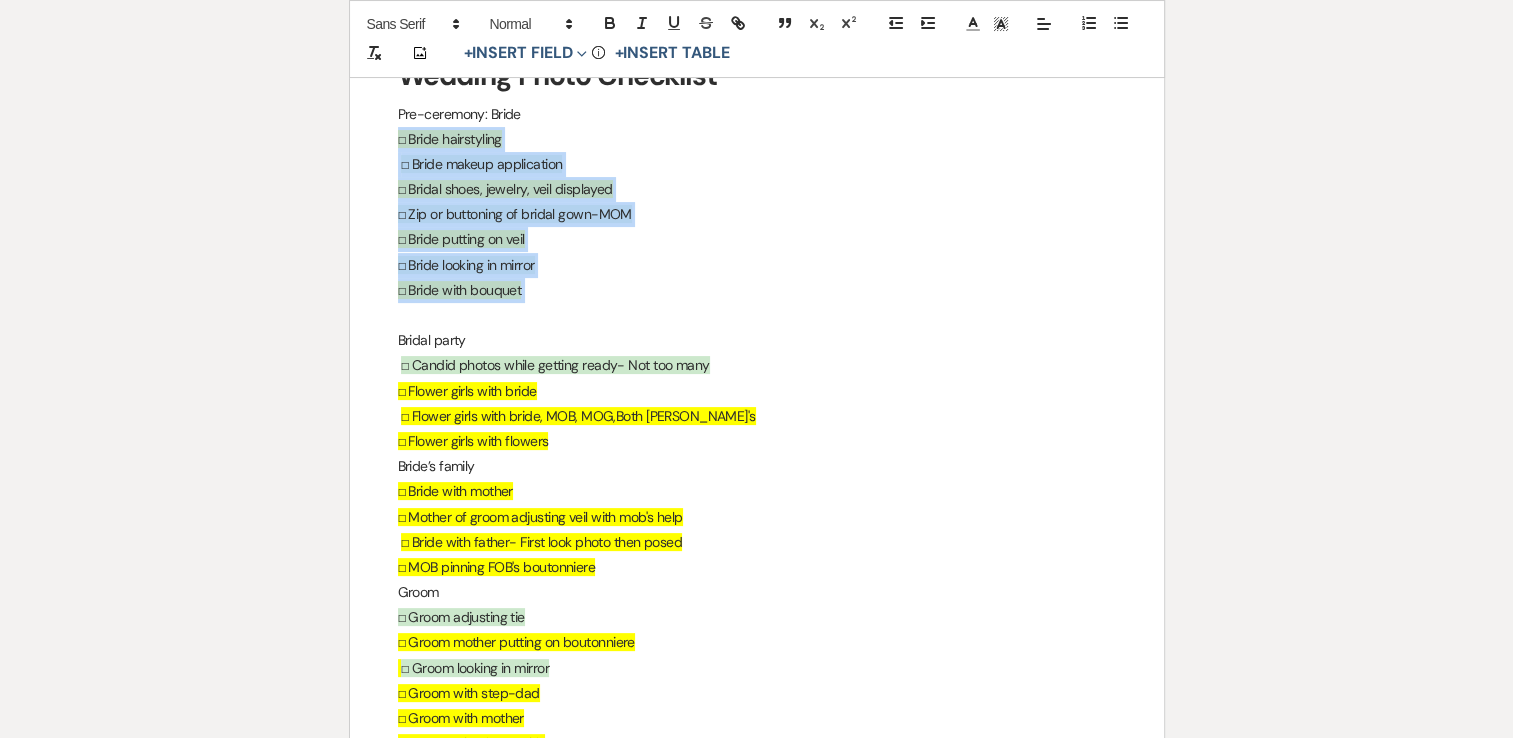 copy on "☐ Bride hairstyling   ☐ Bride makeup application  ☐ Bridal shoes, jewelry, veil displayed  ☐ Zip or buttoning of bridal gown-MOM  ☐ Bride putting on veil  ☐ Bride looking in mirror  ☐ Bride with bouquet" 